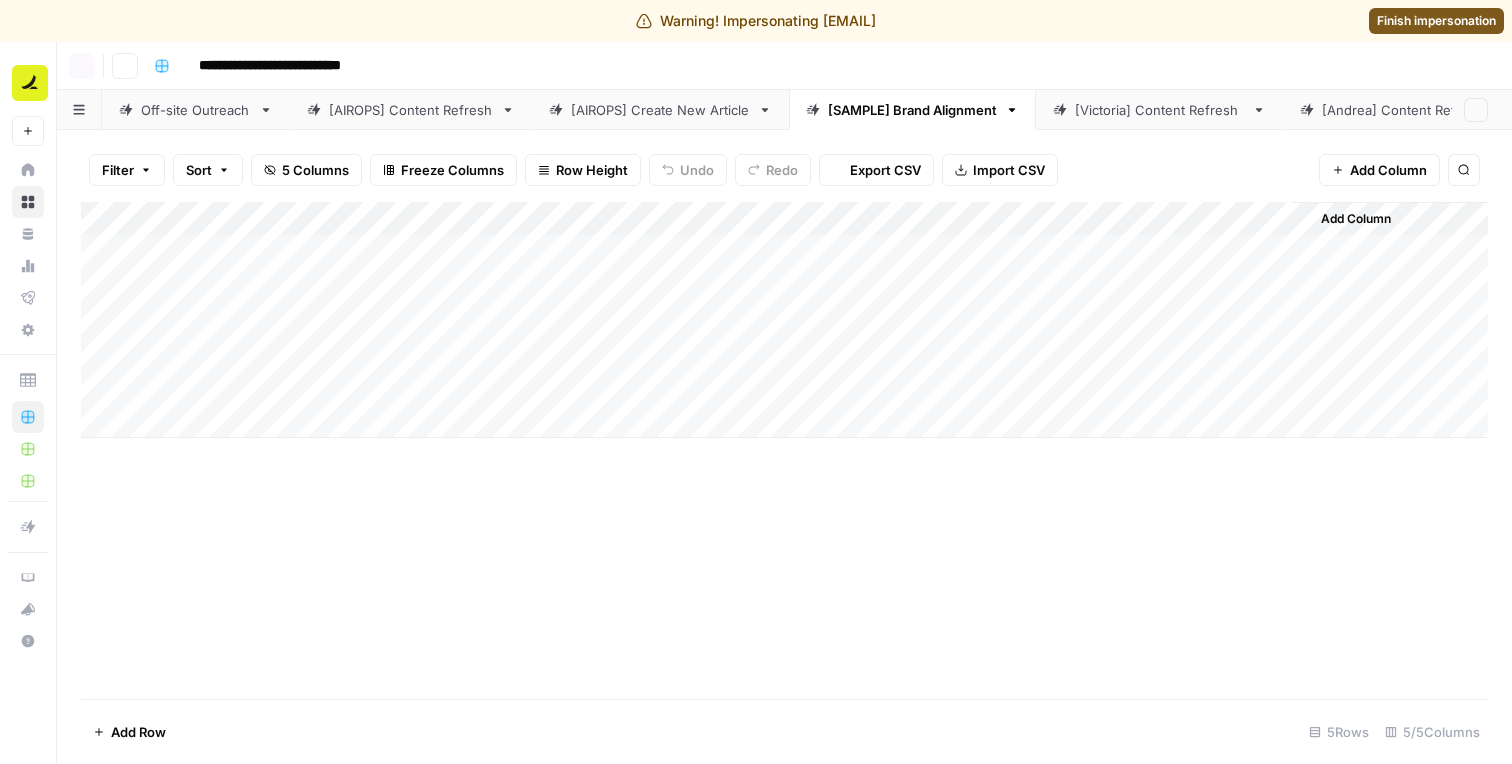 scroll, scrollTop: 0, scrollLeft: 0, axis: both 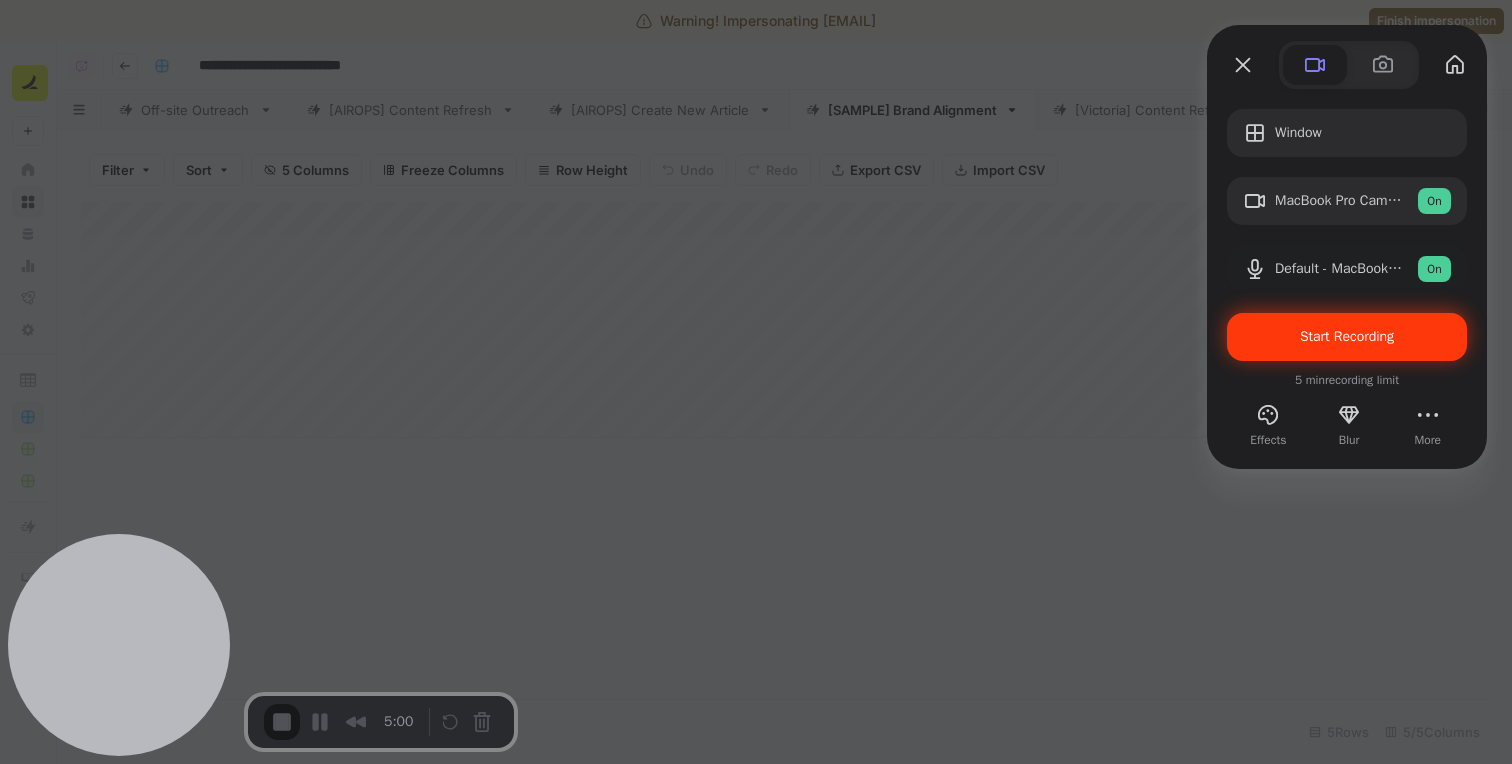 click on "Start Recording" at bounding box center (1347, 337) 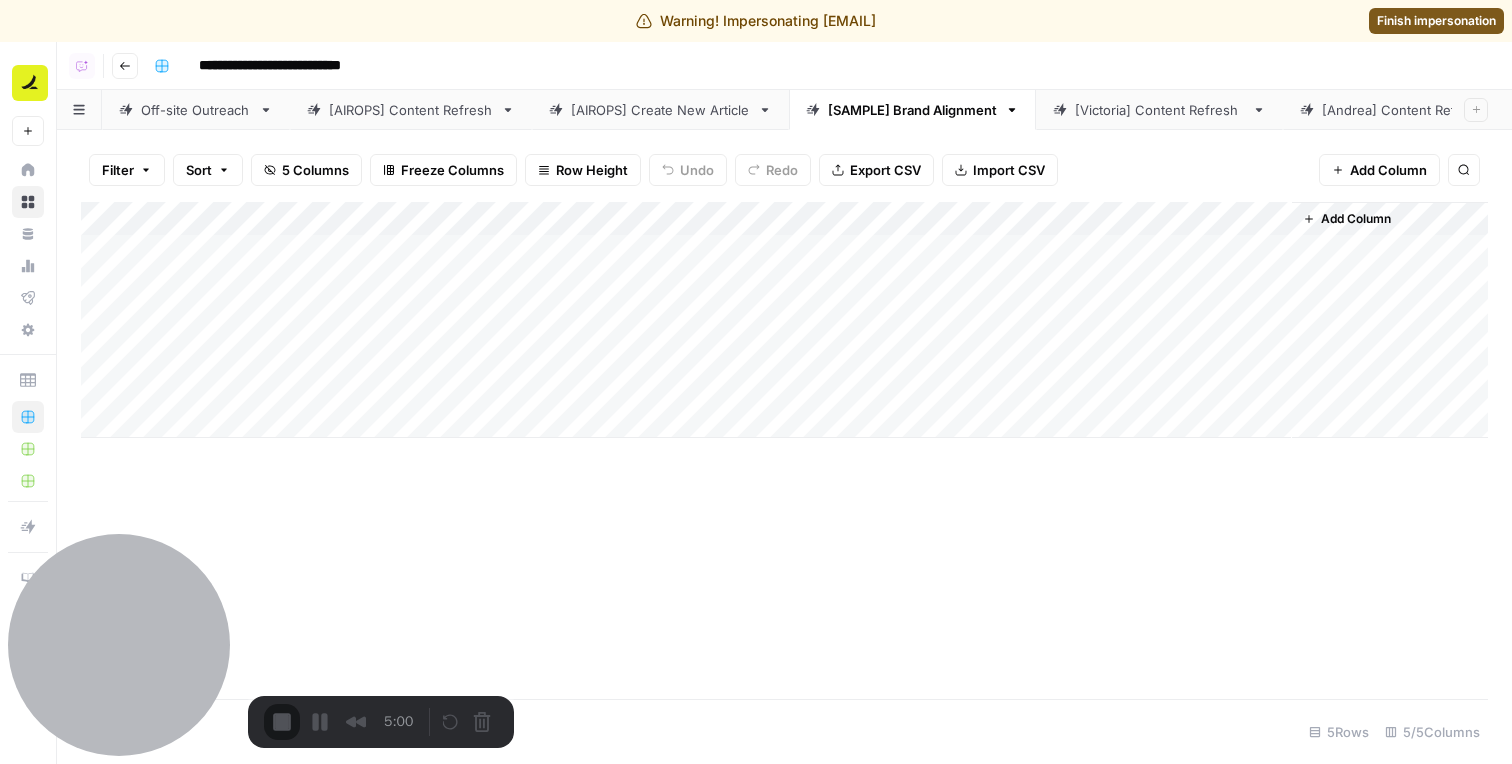 click on "3" at bounding box center (756, 774) 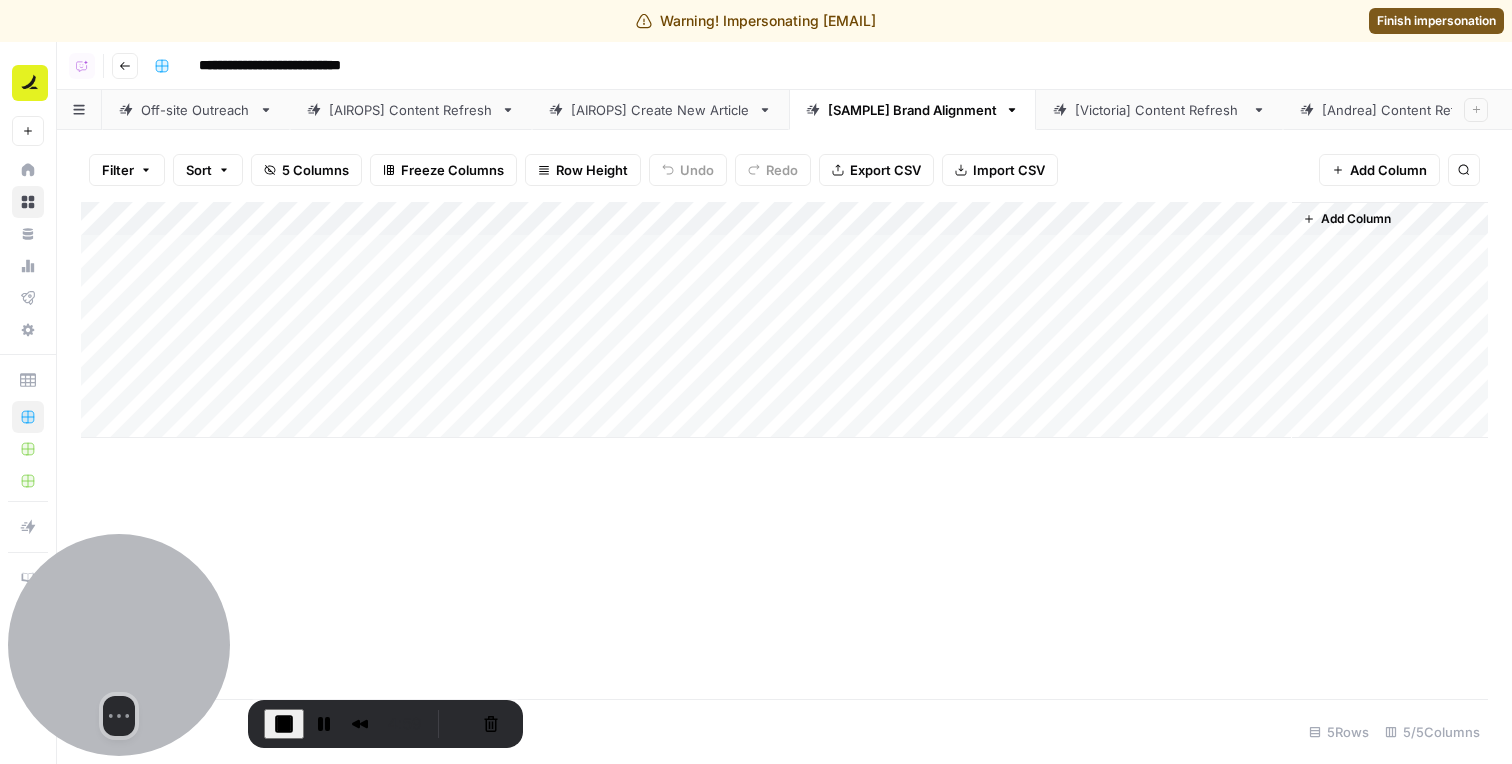 click on "Add Column" at bounding box center [784, 450] 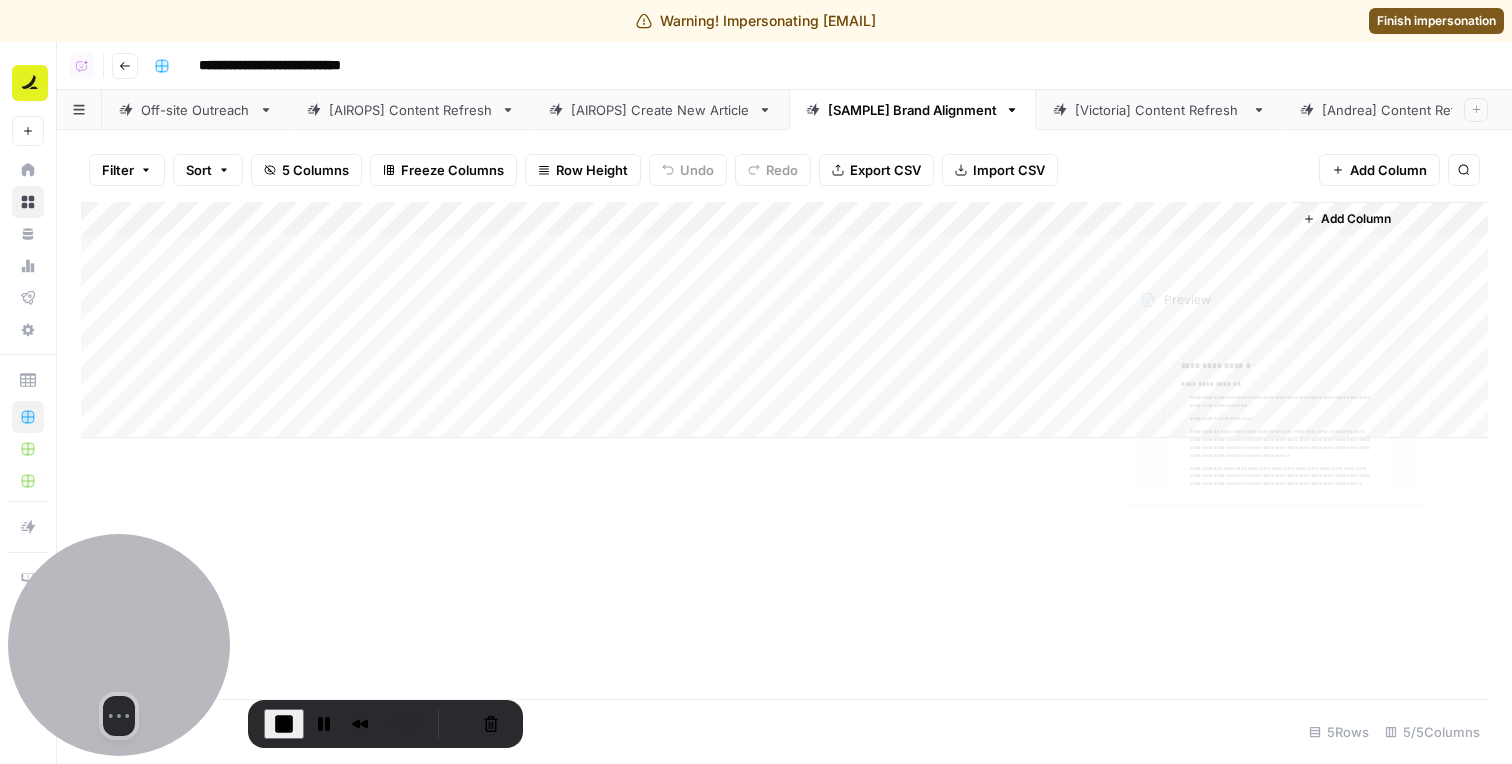 click on "[PERSON] Content Refresh" at bounding box center (1159, 110) 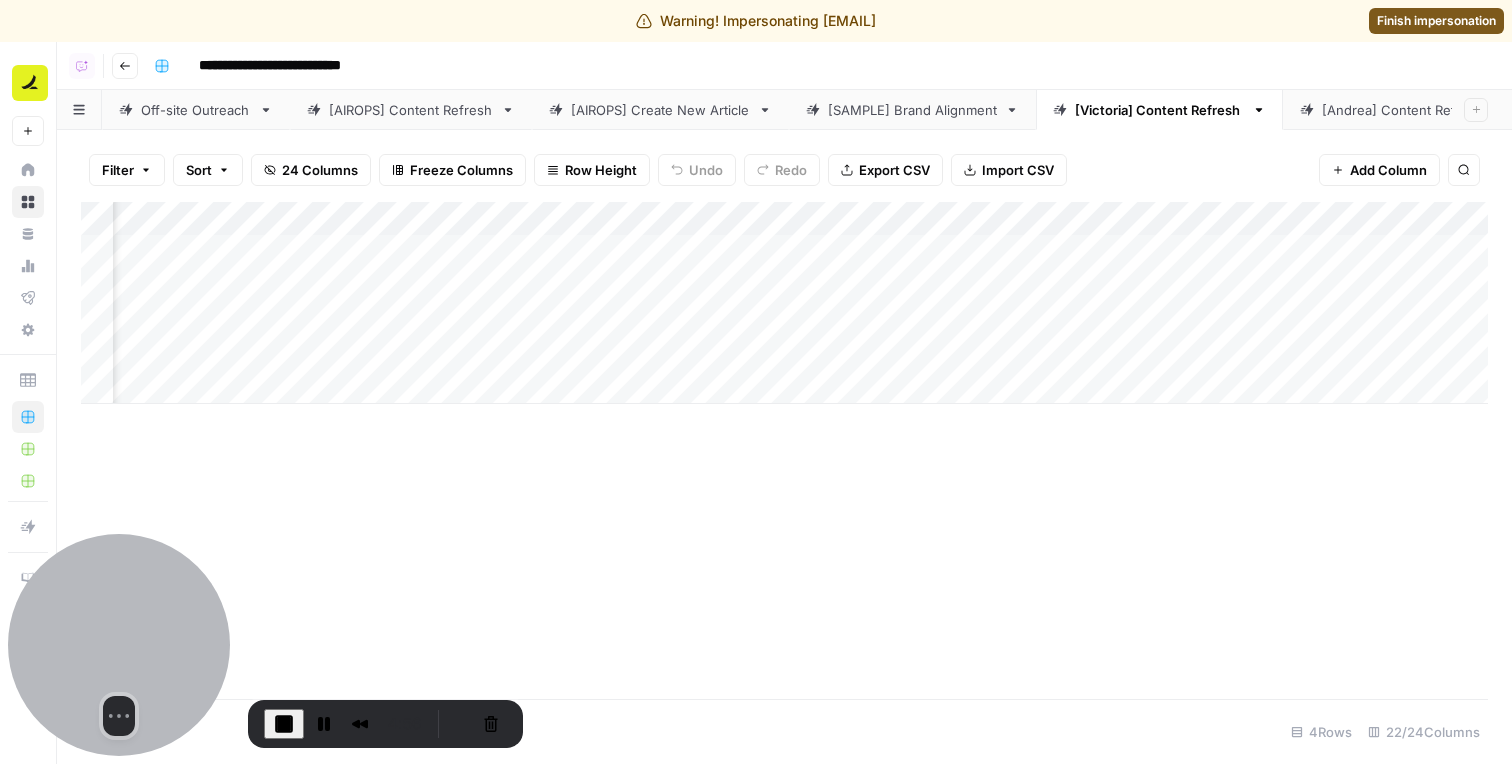 scroll, scrollTop: 0, scrollLeft: 866, axis: horizontal 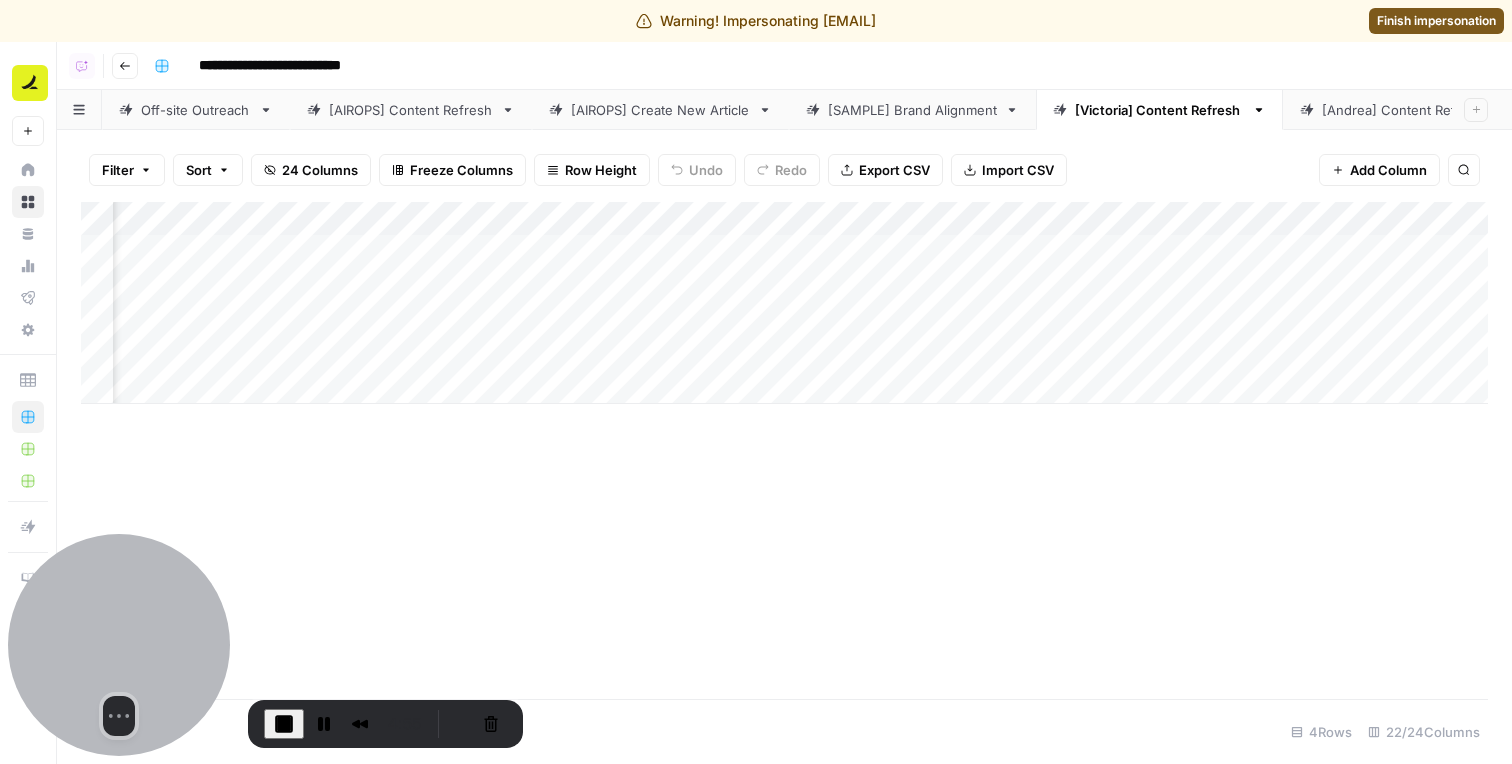 click on "[Andrea] Content Refresh" at bounding box center [1403, 110] 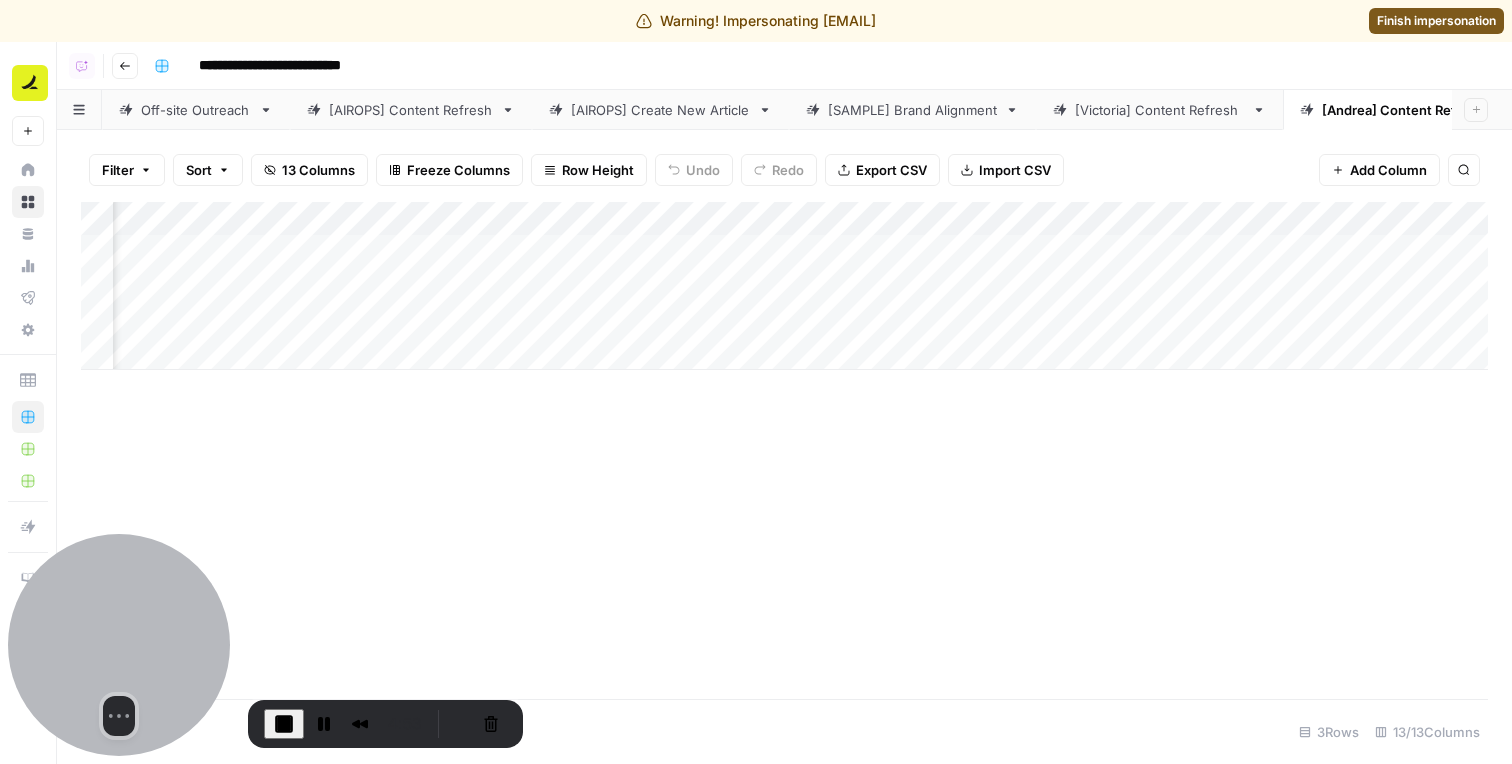 scroll, scrollTop: 0, scrollLeft: 1329, axis: horizontal 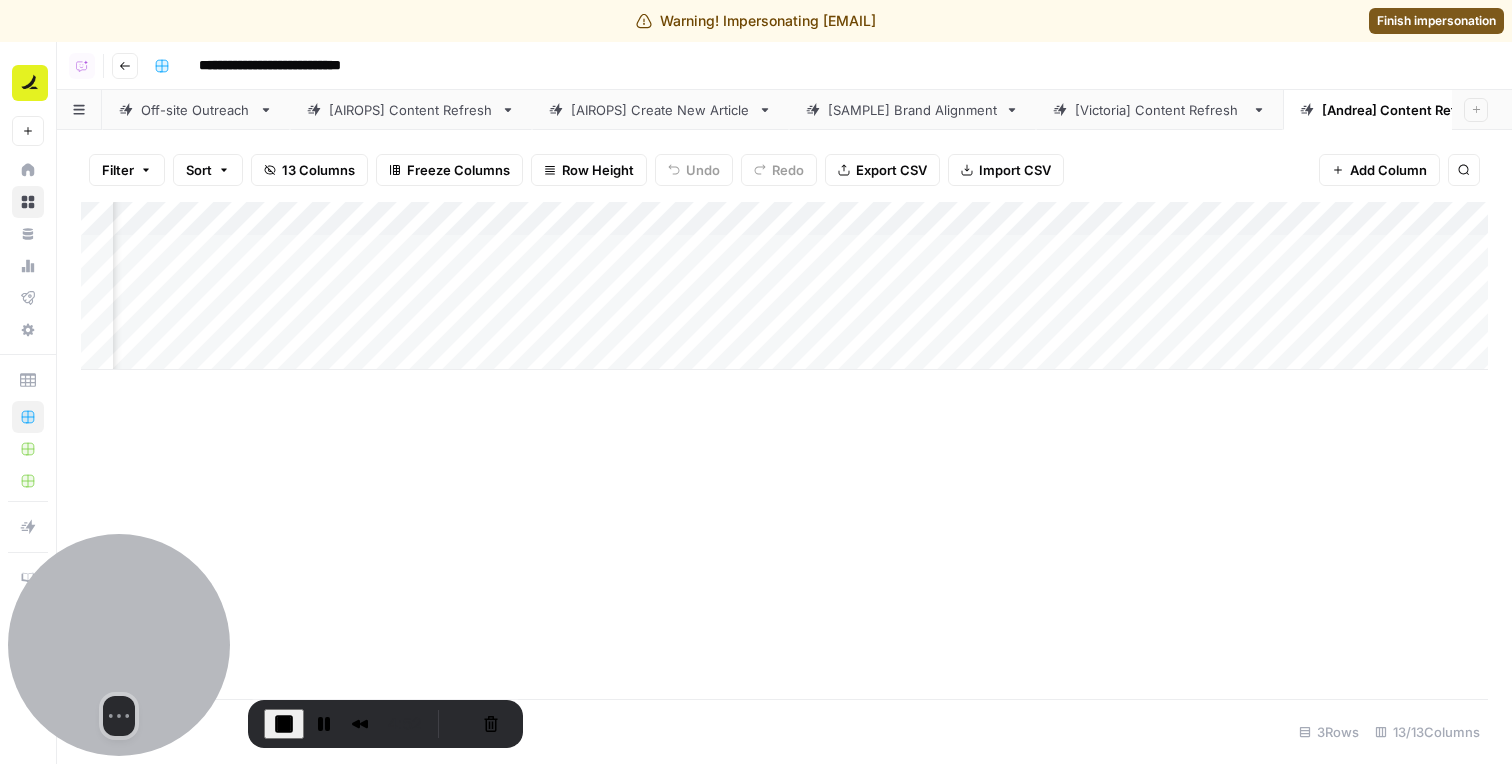 click on "Add Column" at bounding box center [784, 286] 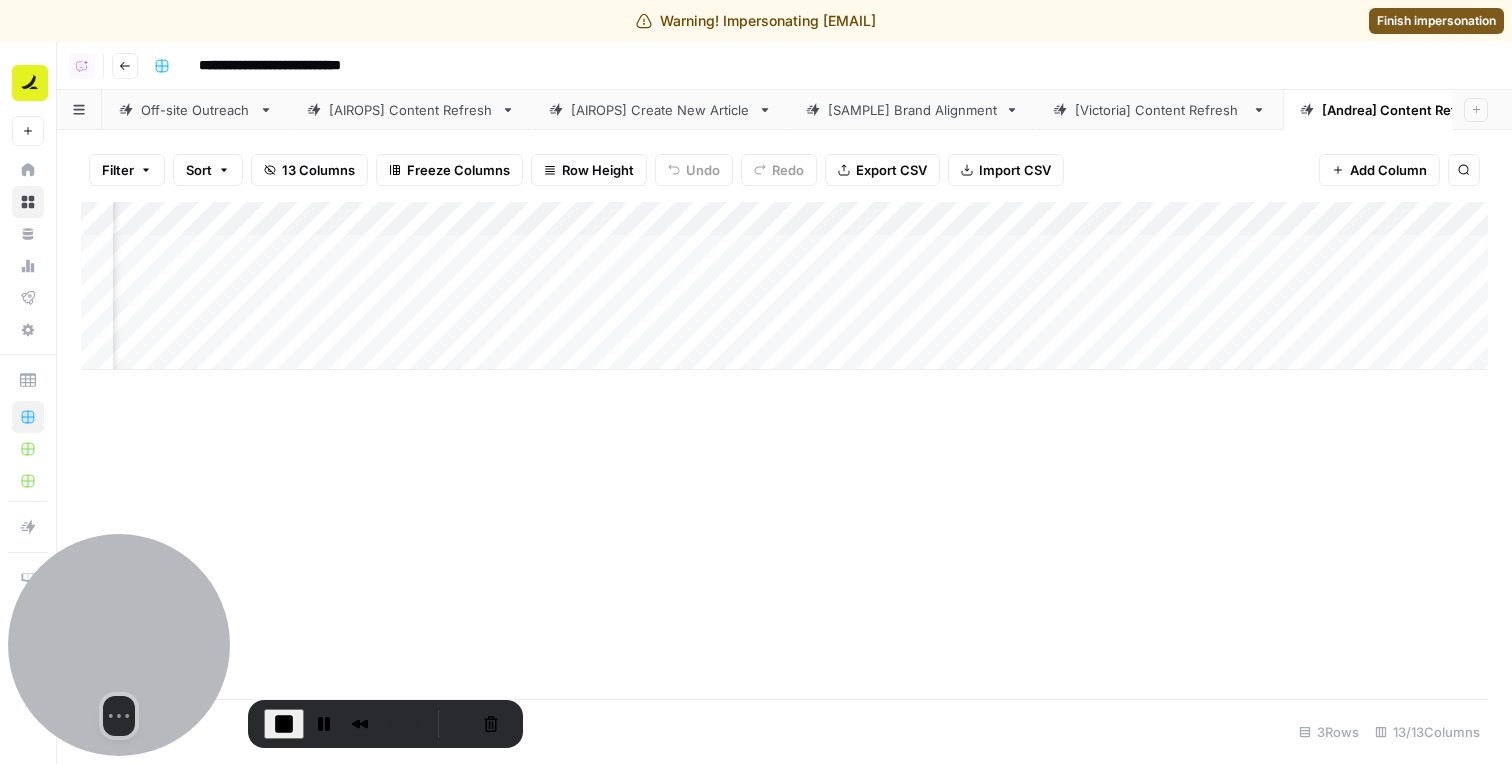 click on "[PERSON] Content Refresh" at bounding box center (1159, 110) 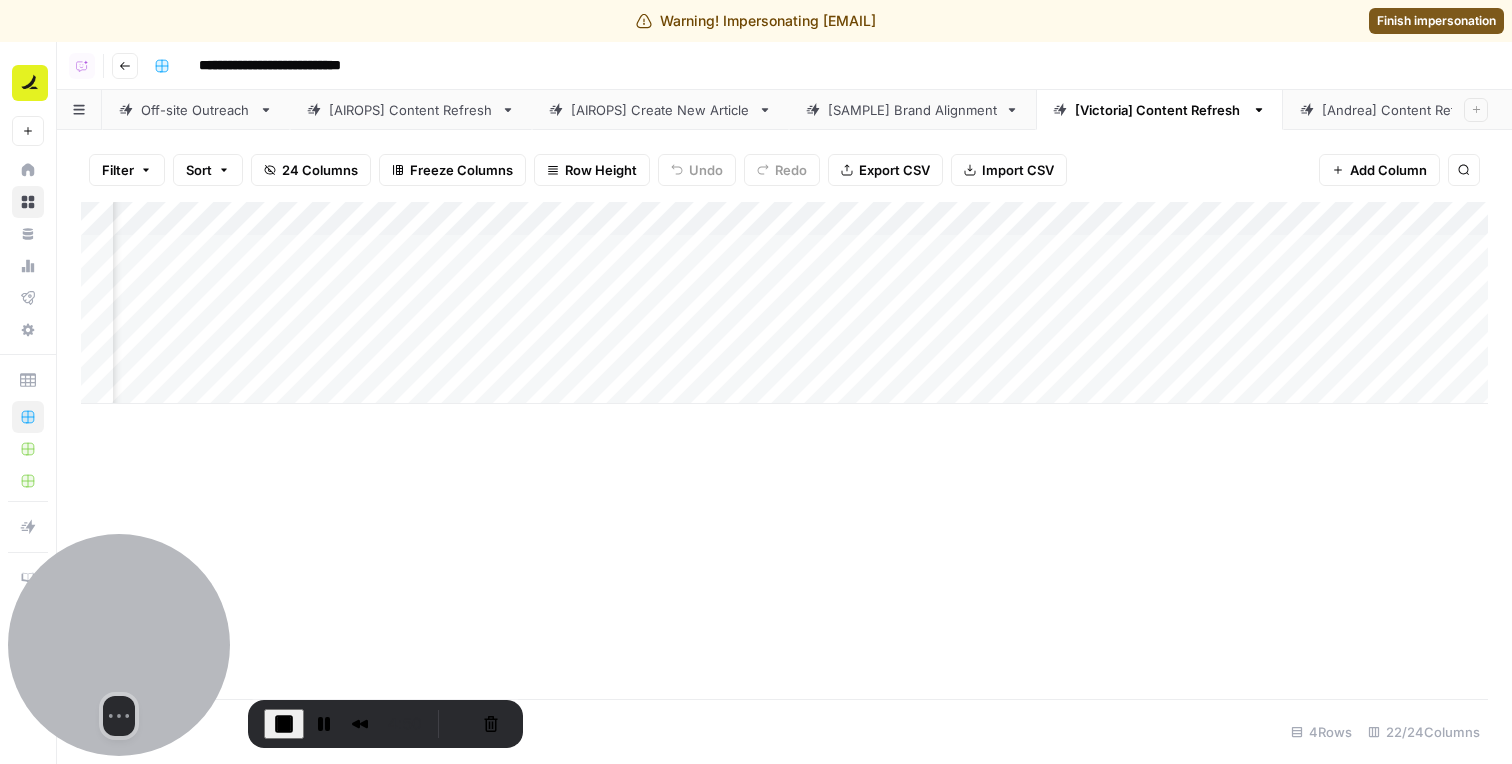 scroll, scrollTop: 0, scrollLeft: 1727, axis: horizontal 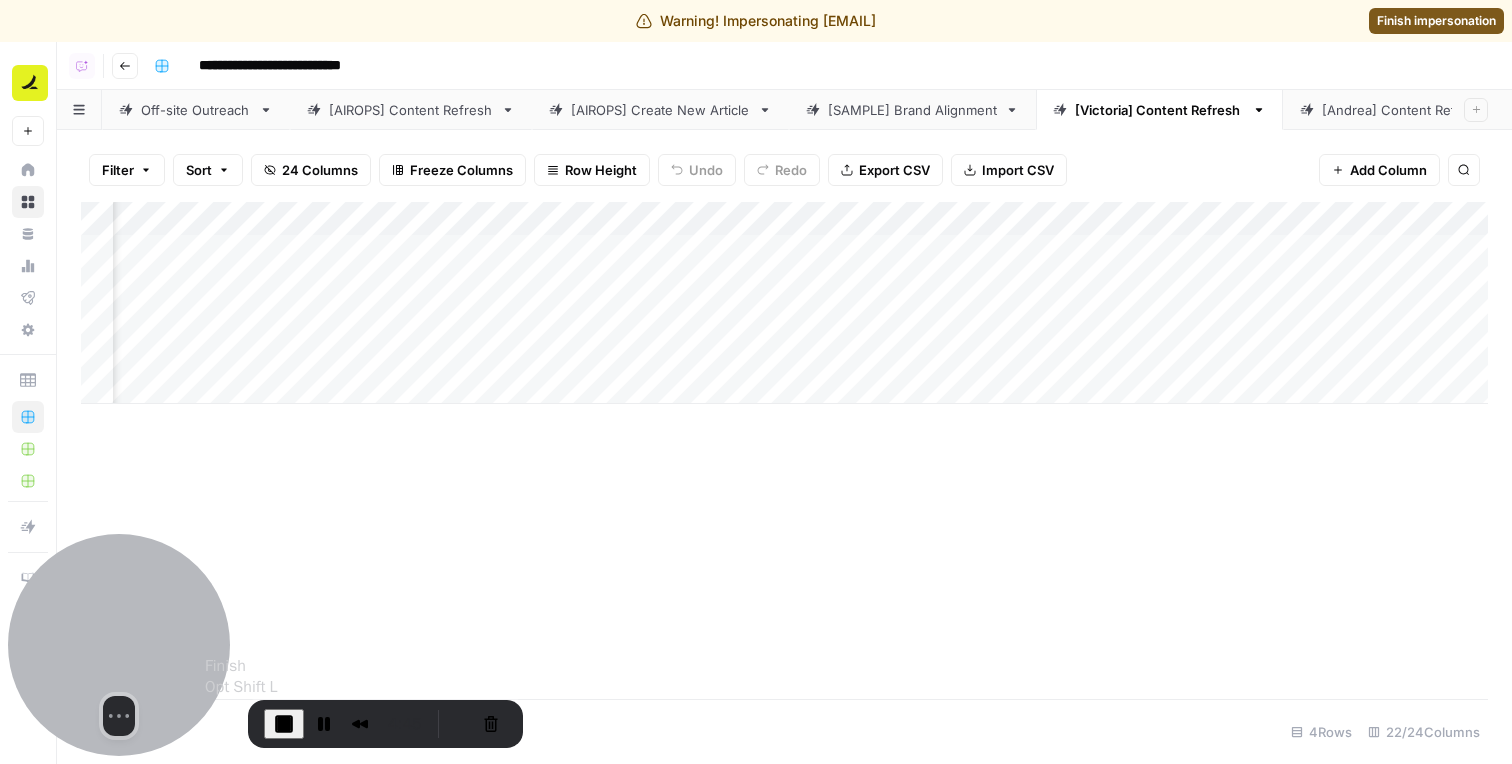 click at bounding box center (284, 724) 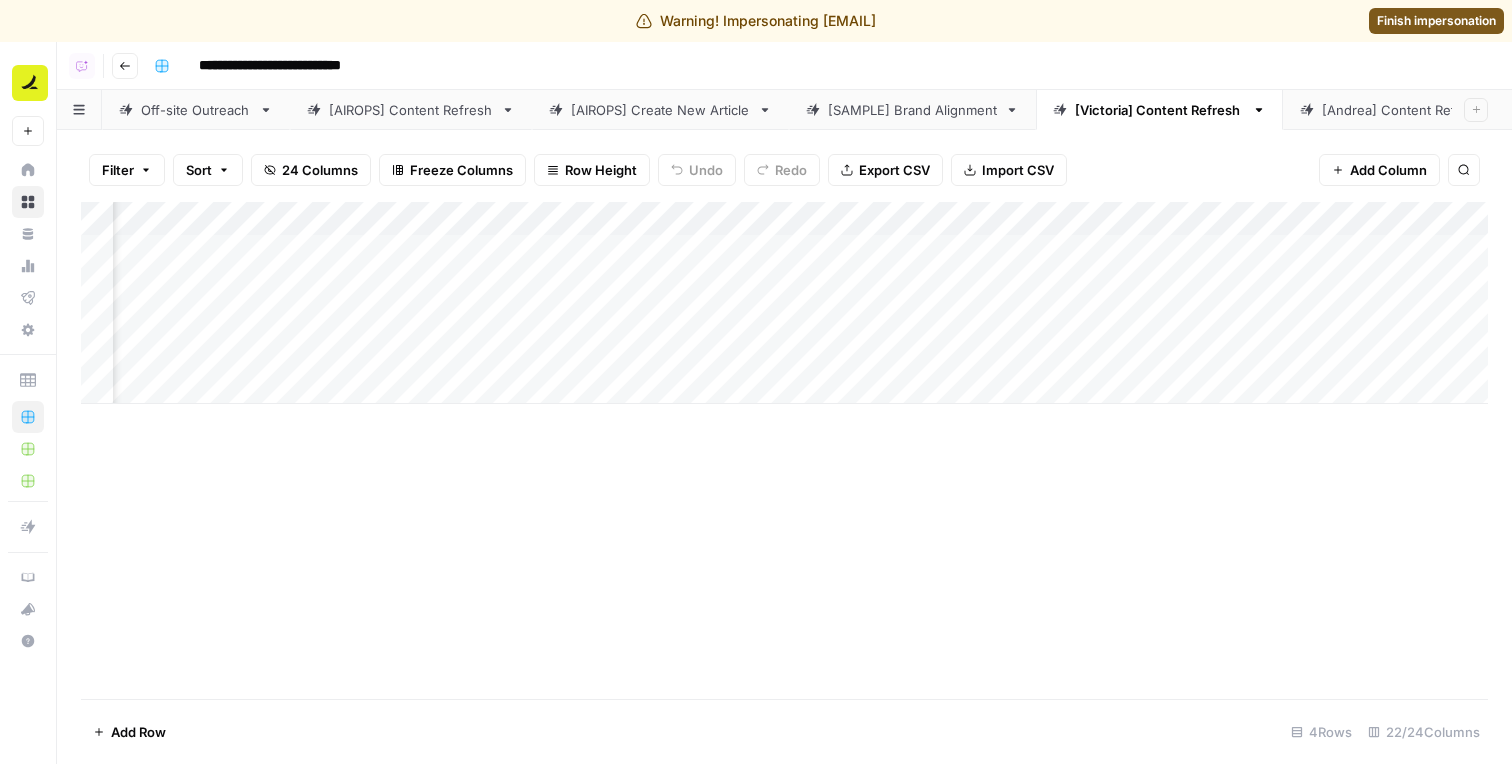 click on "[SAMPLE] Brand Alignment" at bounding box center (912, 110) 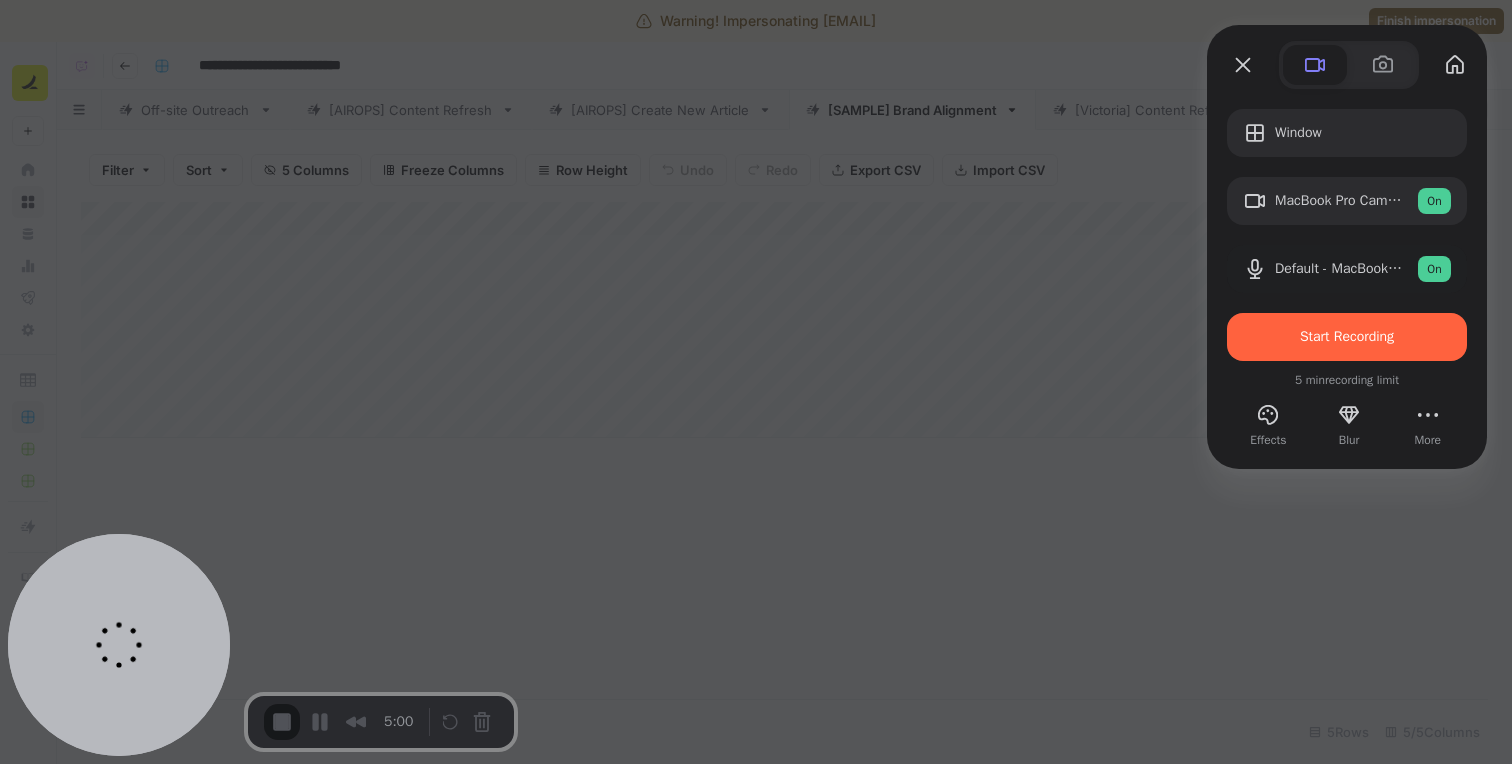 type 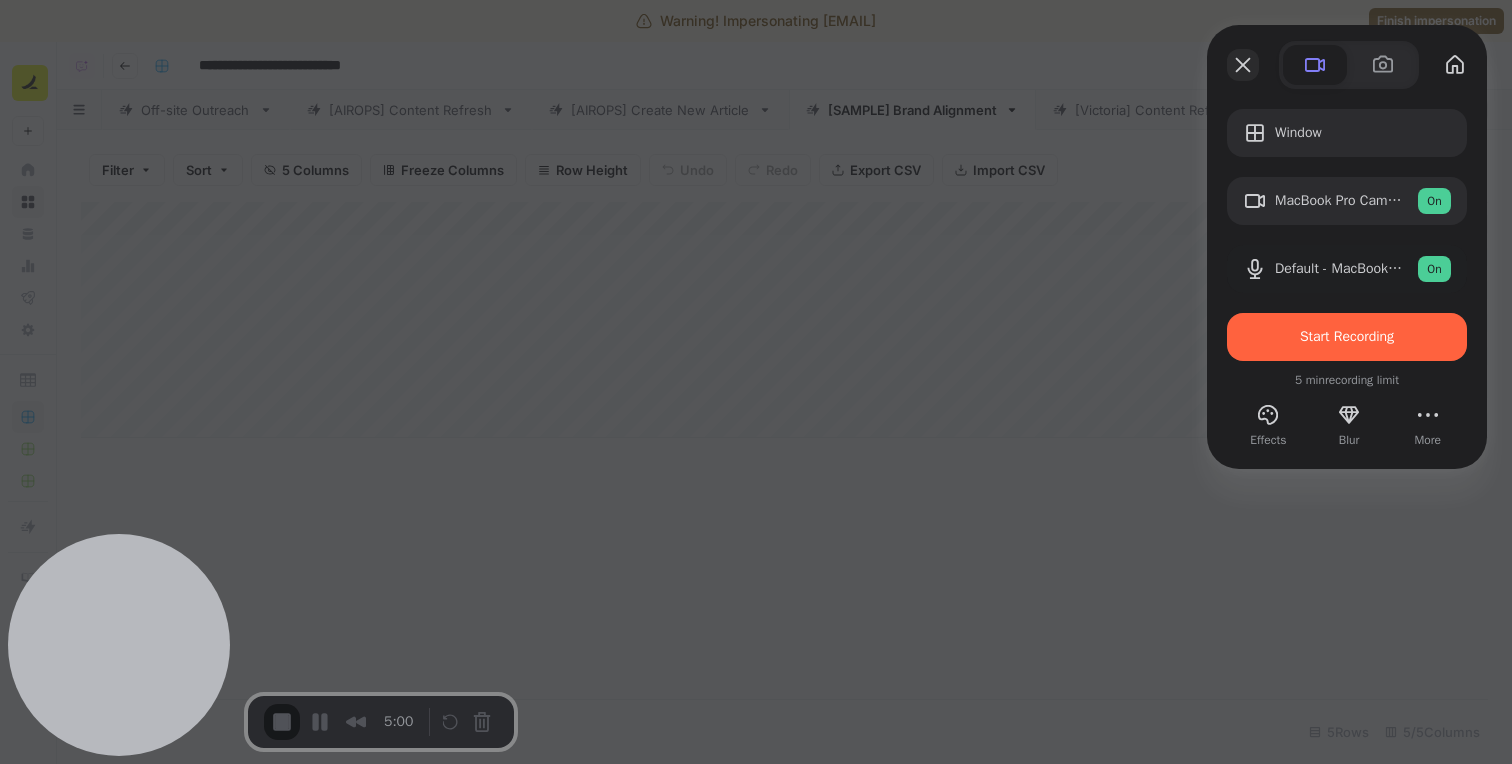 click at bounding box center (1243, 65) 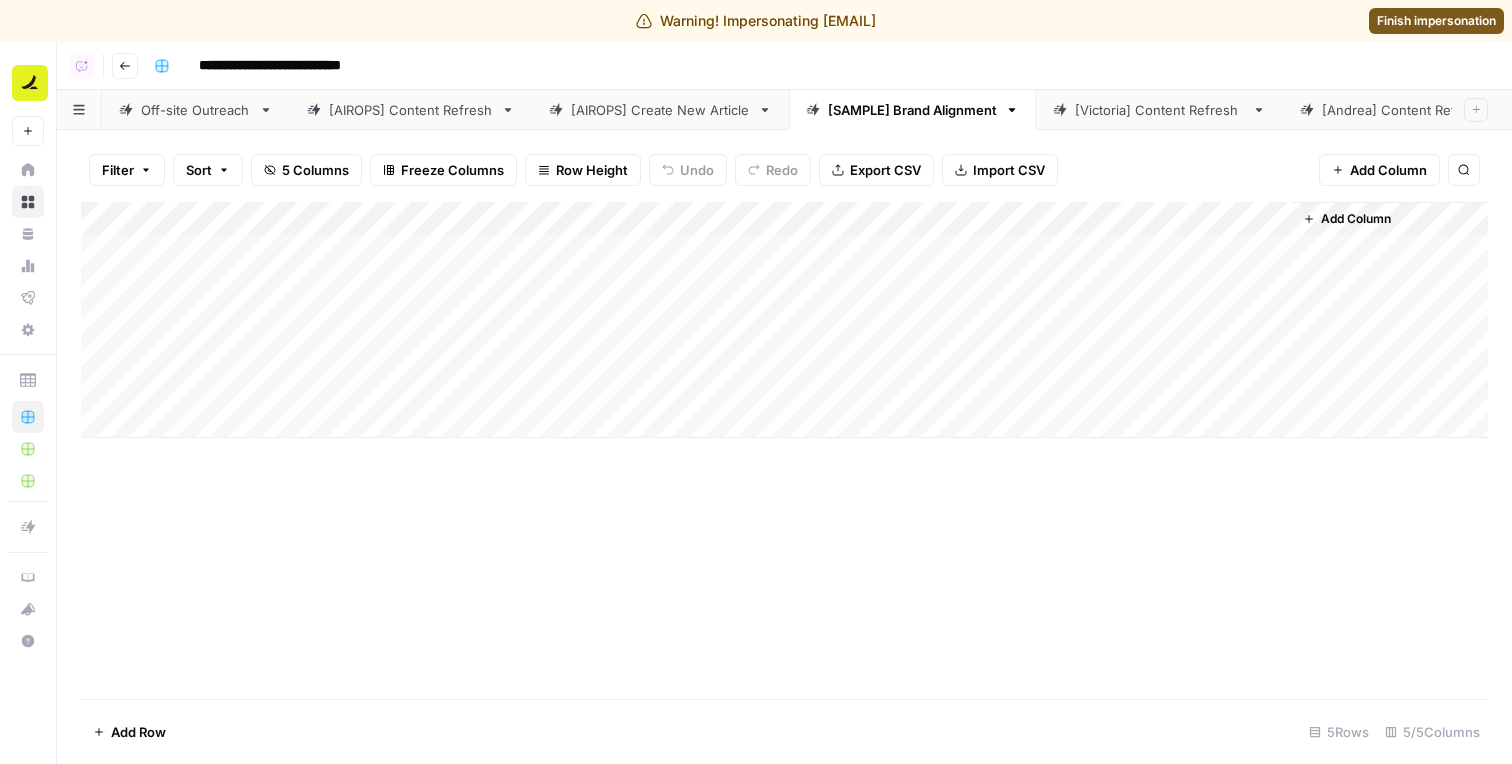 click on "[PERSON] Content Refresh" at bounding box center [1159, 110] 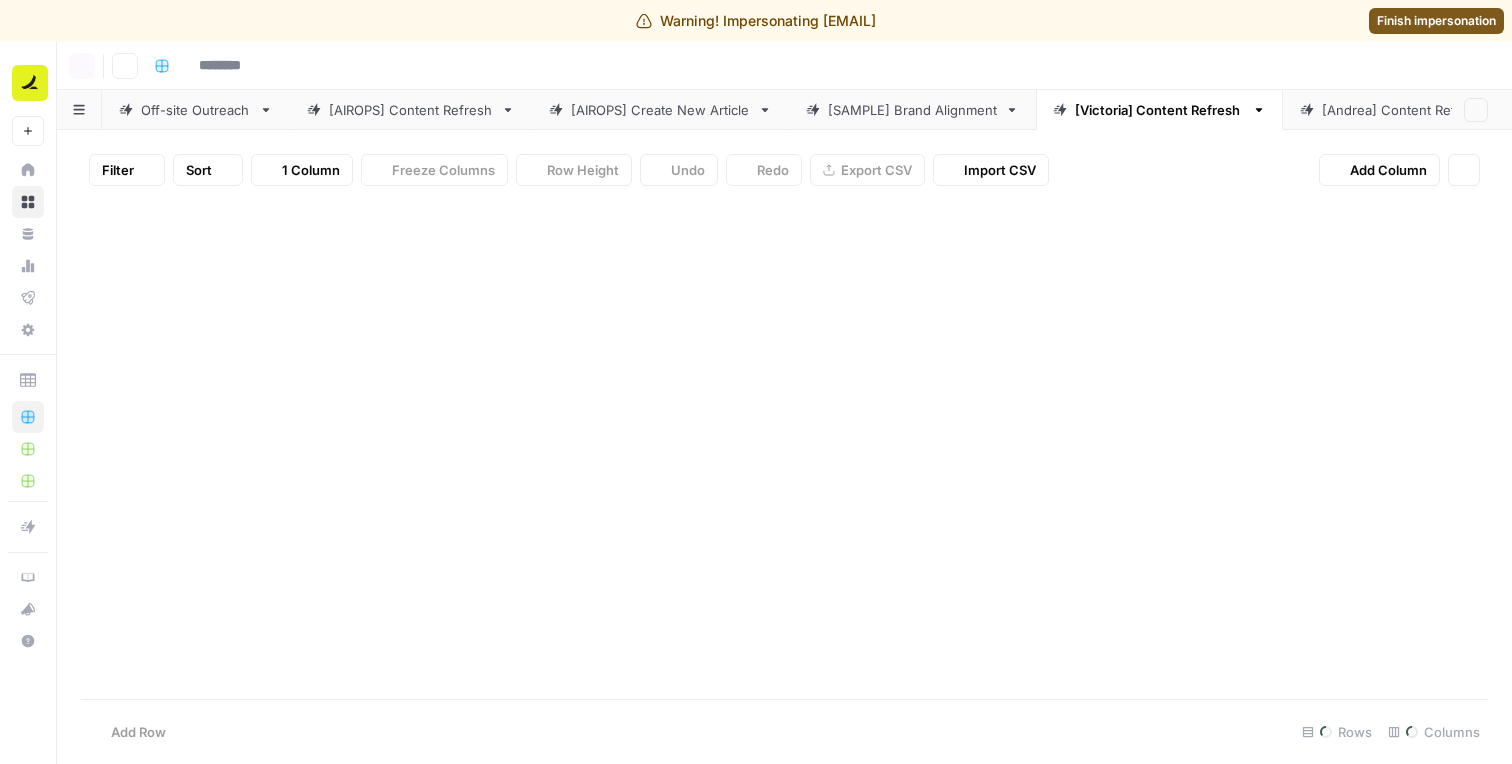 type on "**********" 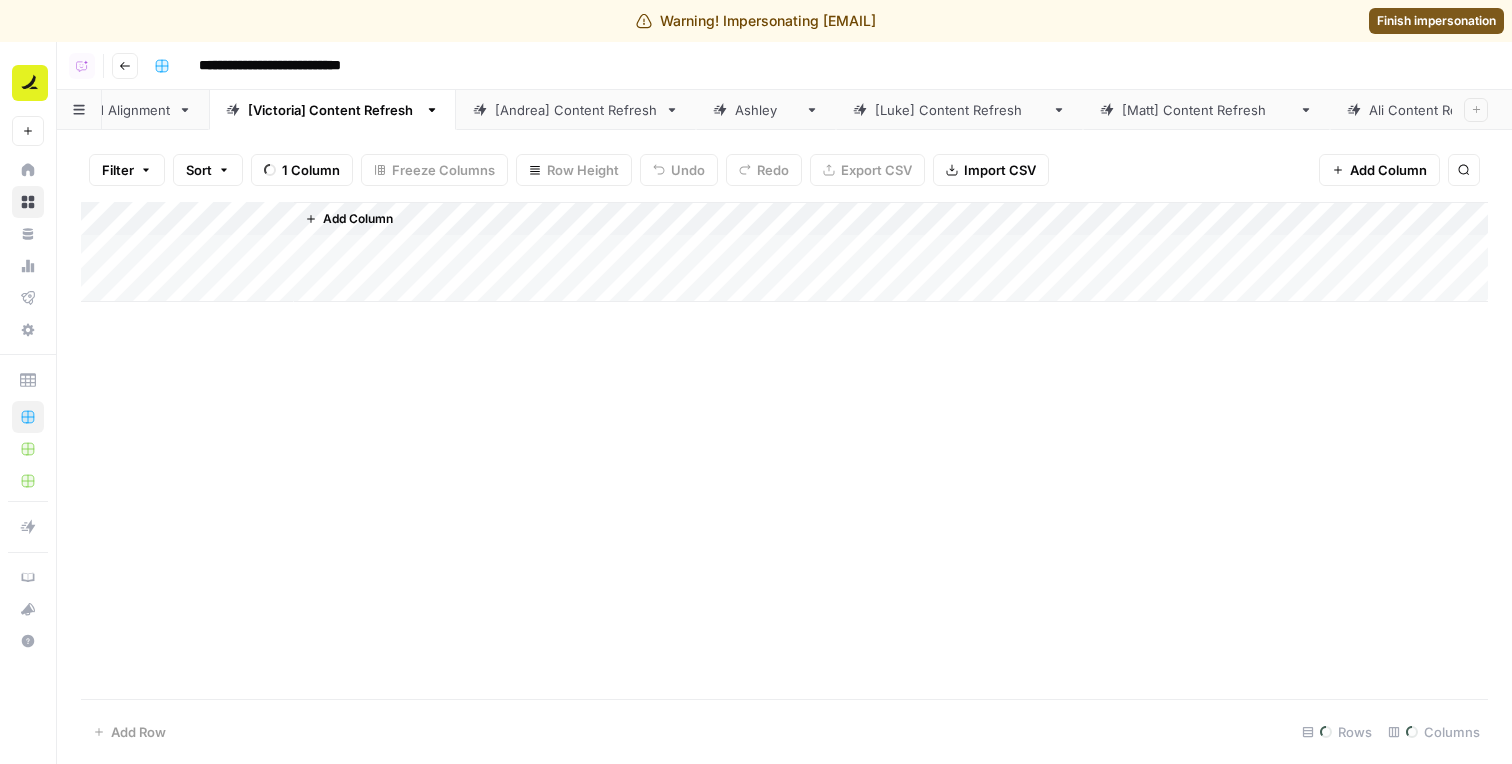 scroll, scrollTop: 0, scrollLeft: 832, axis: horizontal 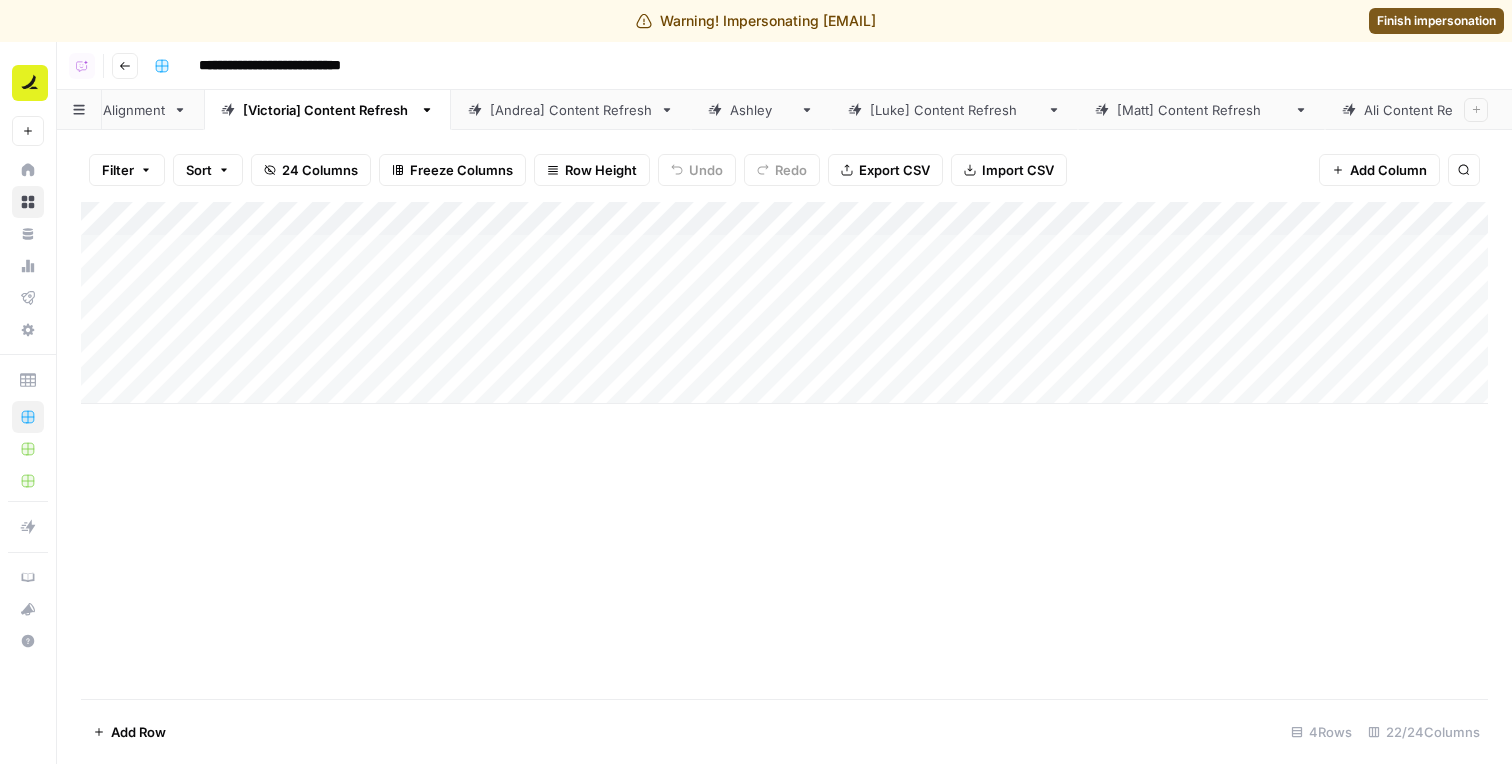 click on "[Andrea] Content Refresh" at bounding box center (571, 110) 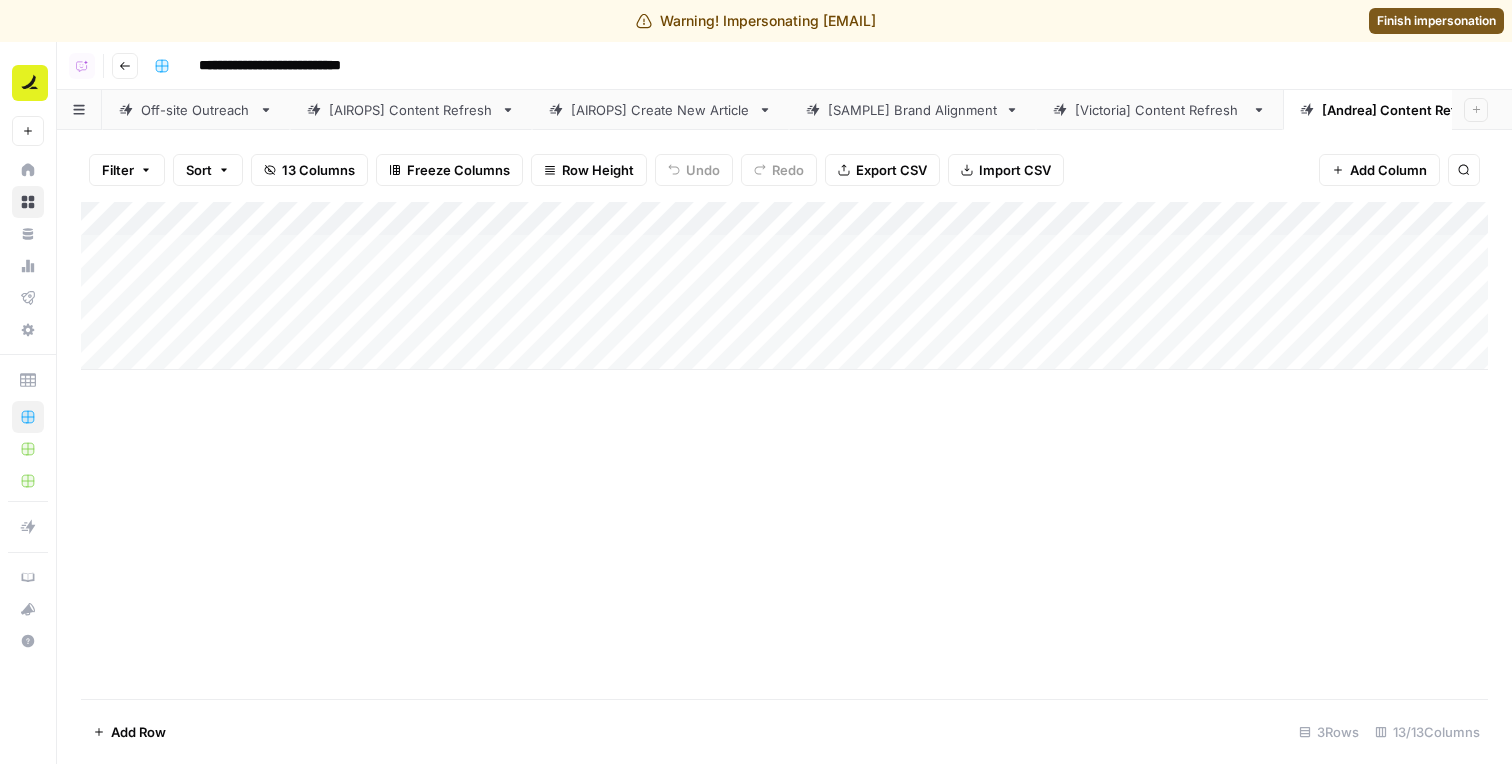 click on "Add Column" at bounding box center (784, 286) 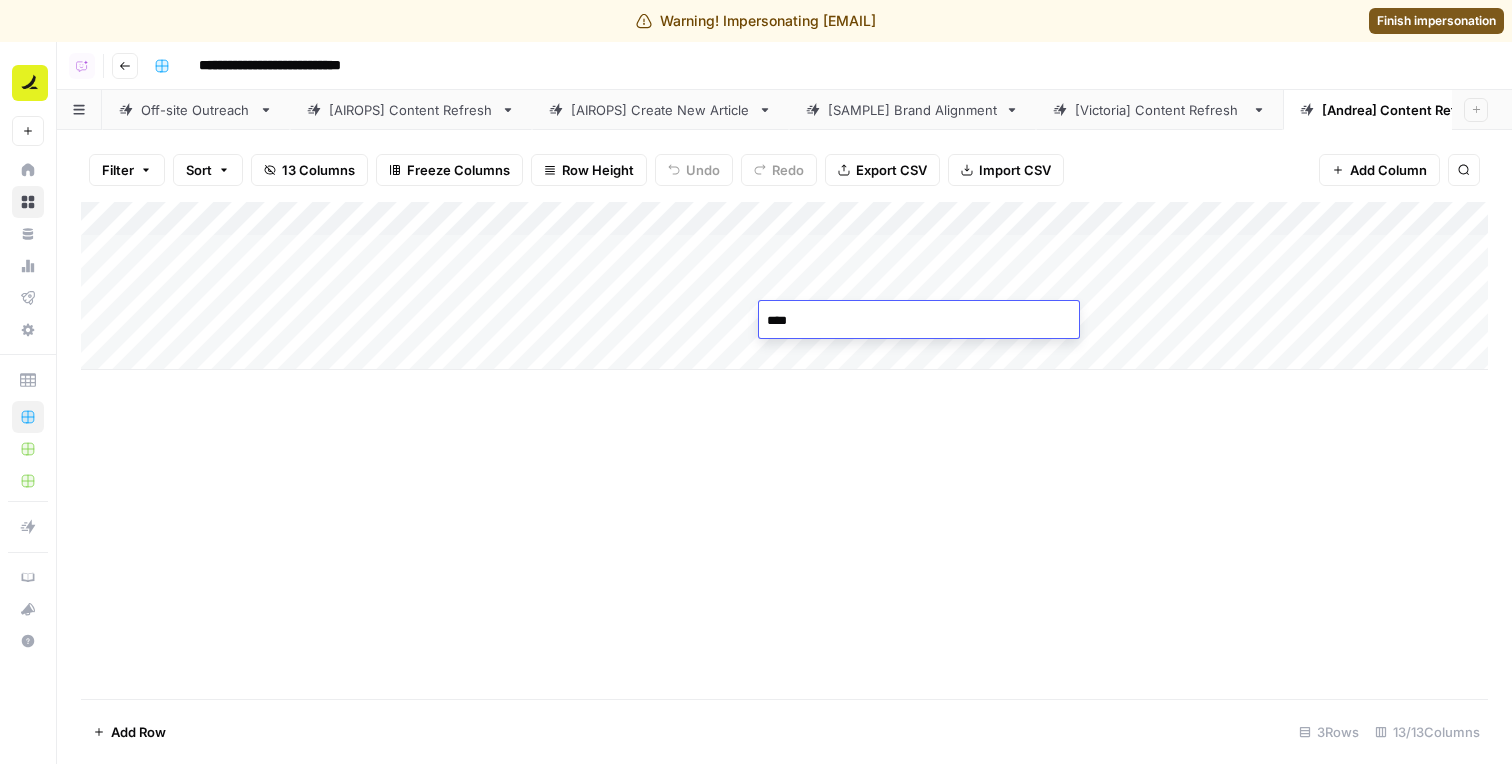 click on "Add Column" at bounding box center (784, 450) 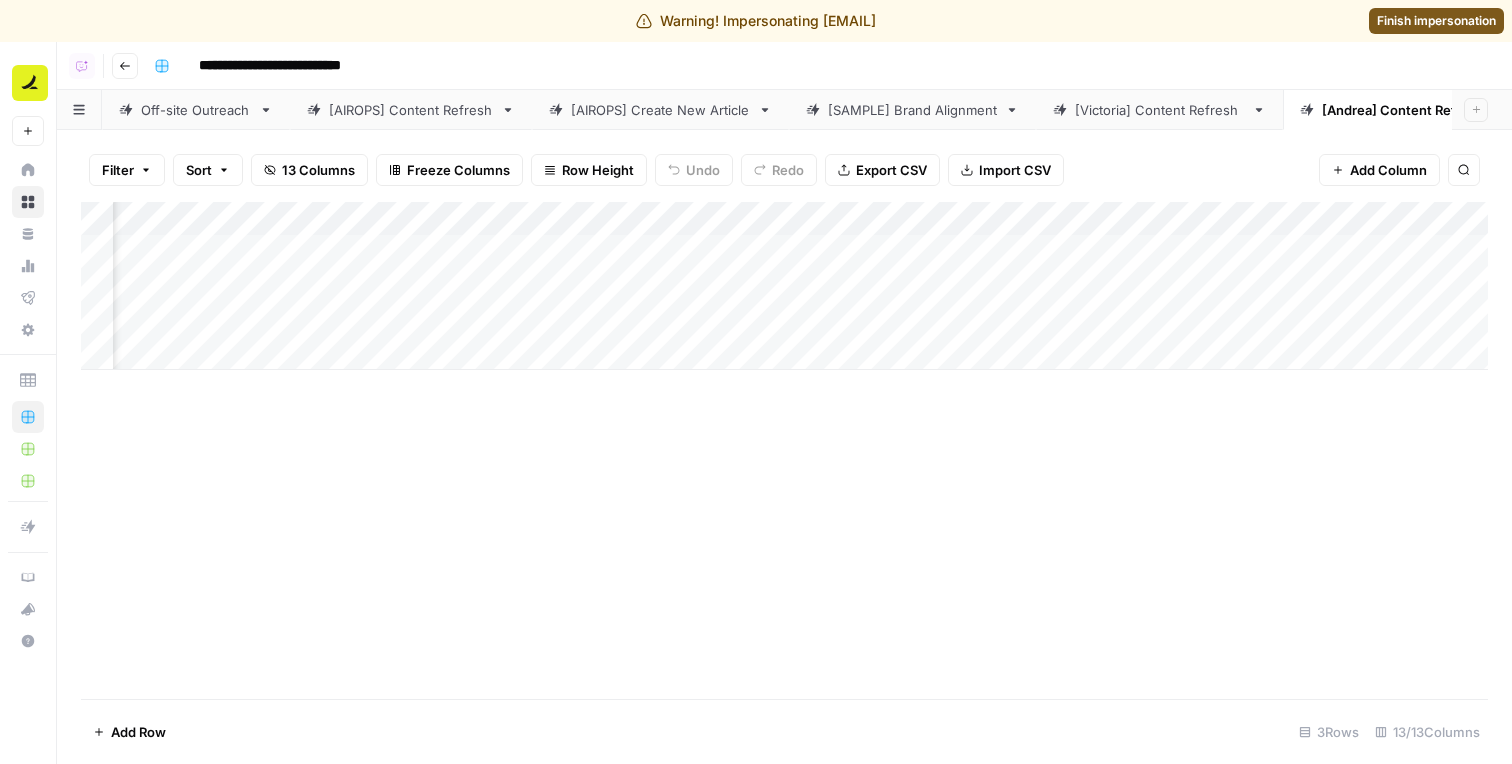scroll, scrollTop: 0, scrollLeft: 1243, axis: horizontal 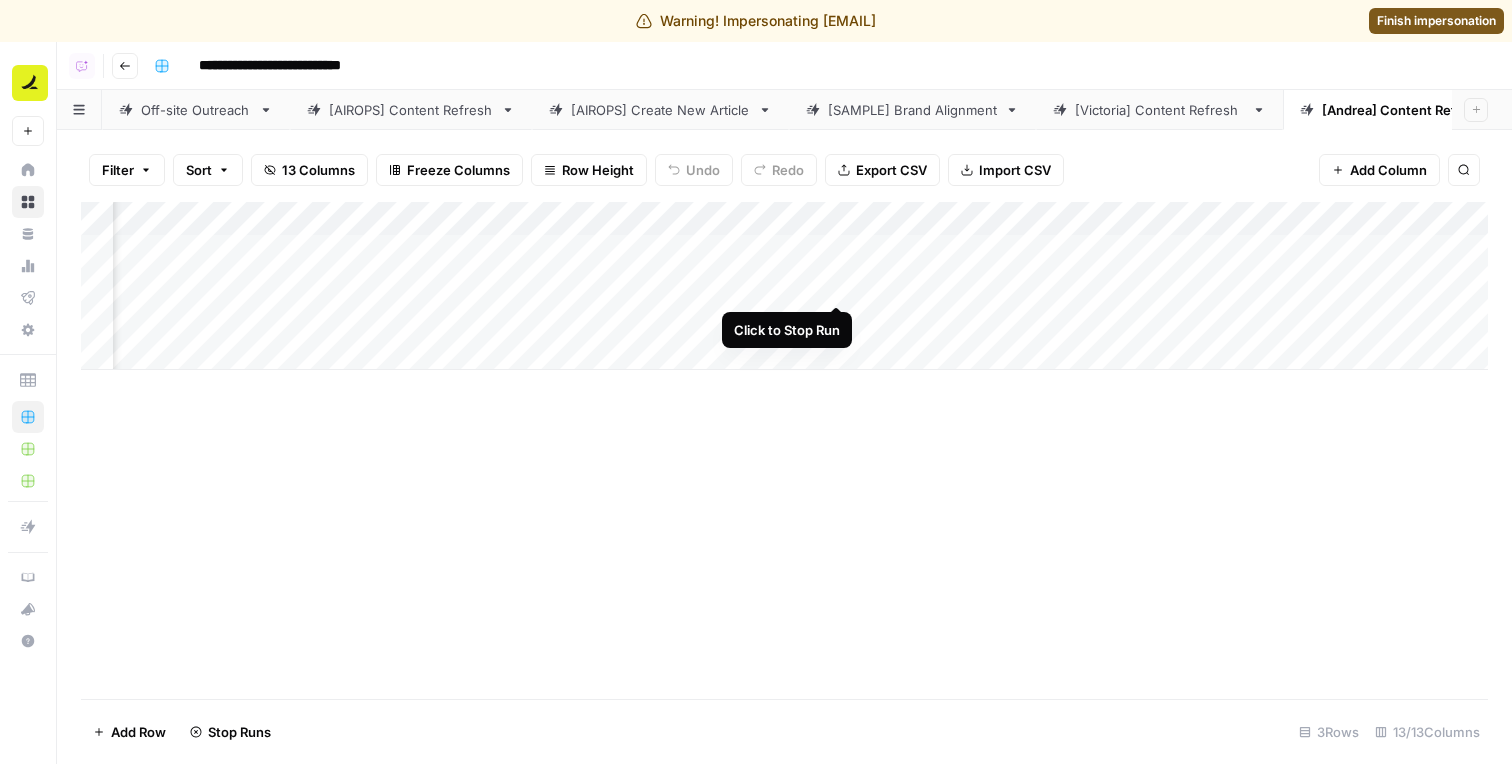 click on "Add Column" at bounding box center [784, 286] 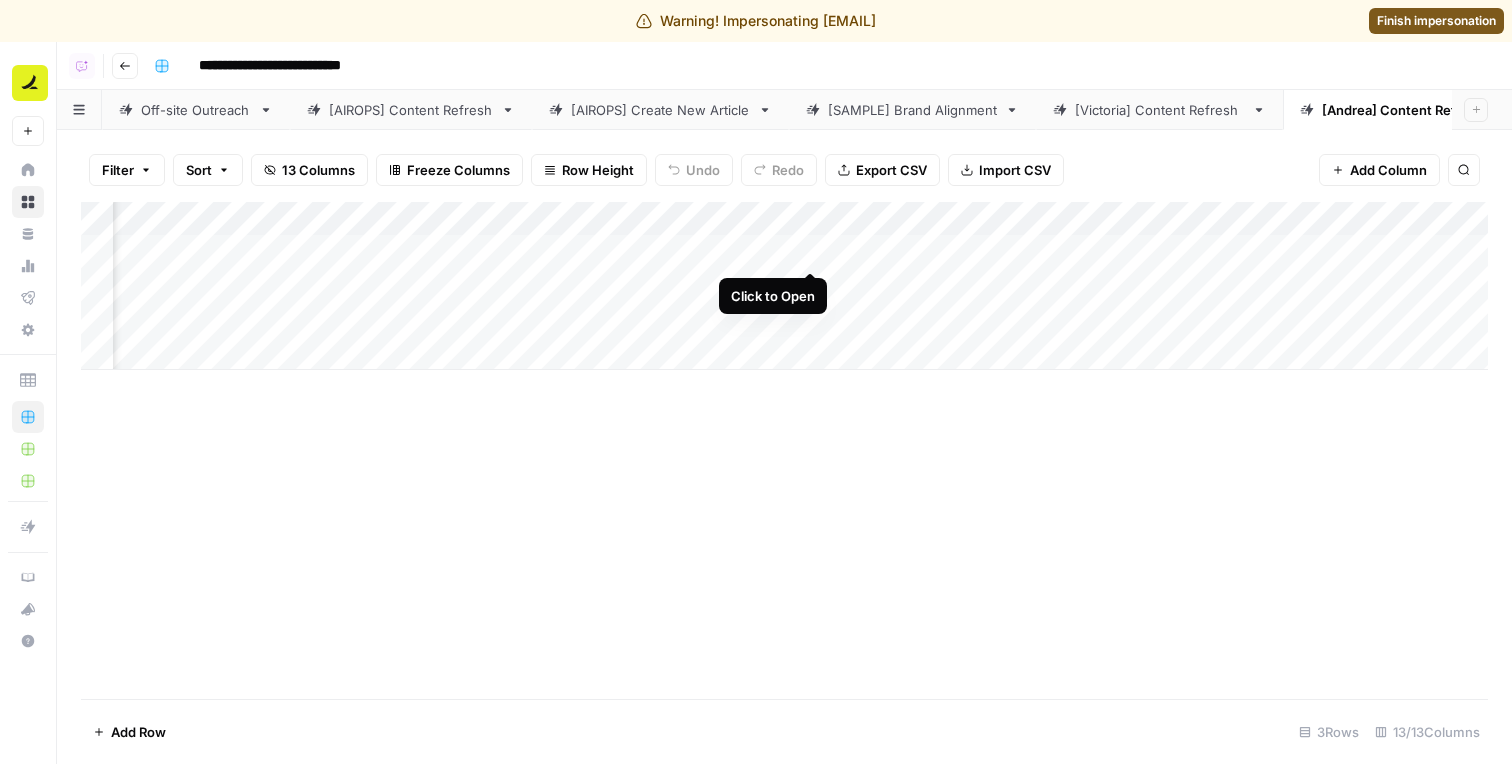 click on "Add Column" at bounding box center (784, 286) 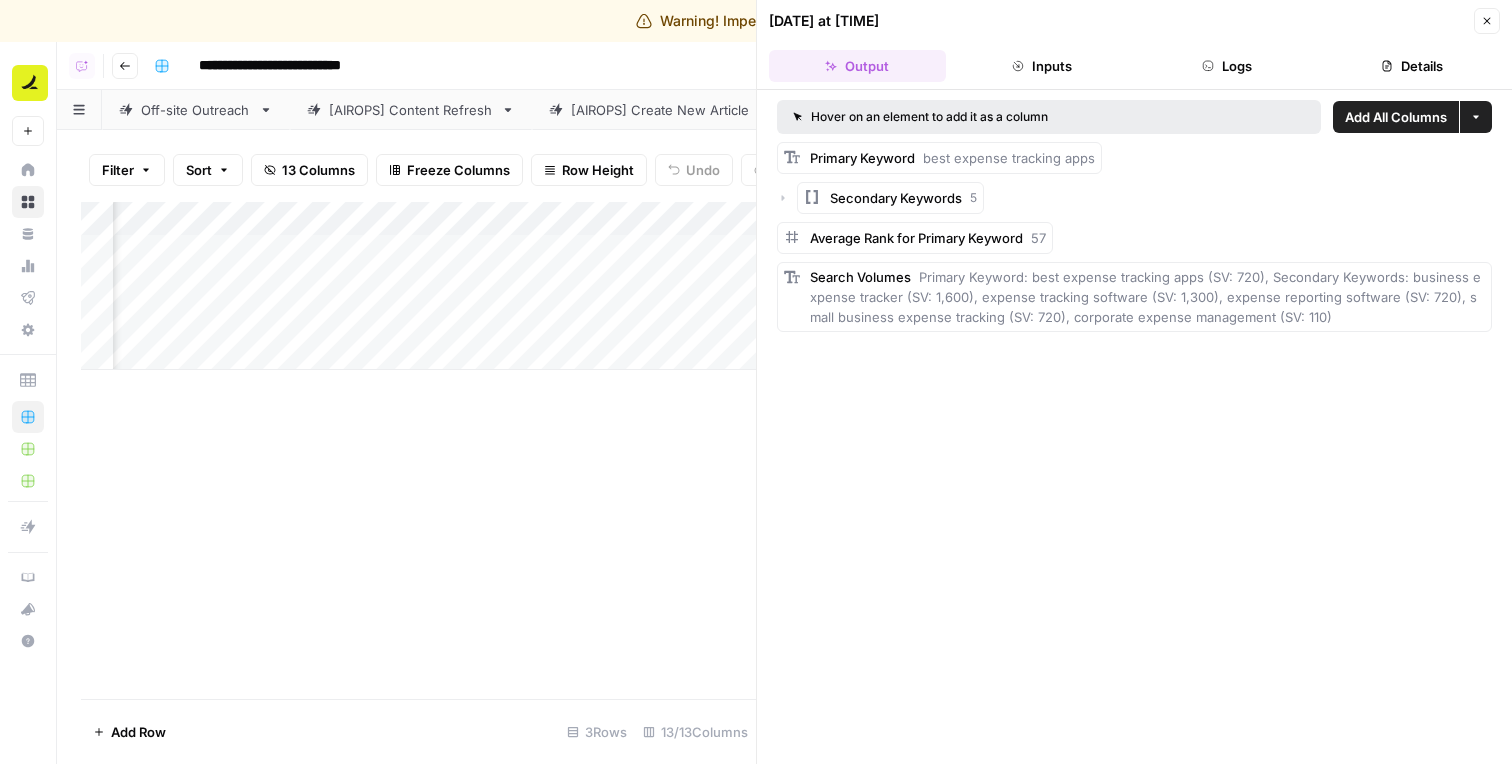 click 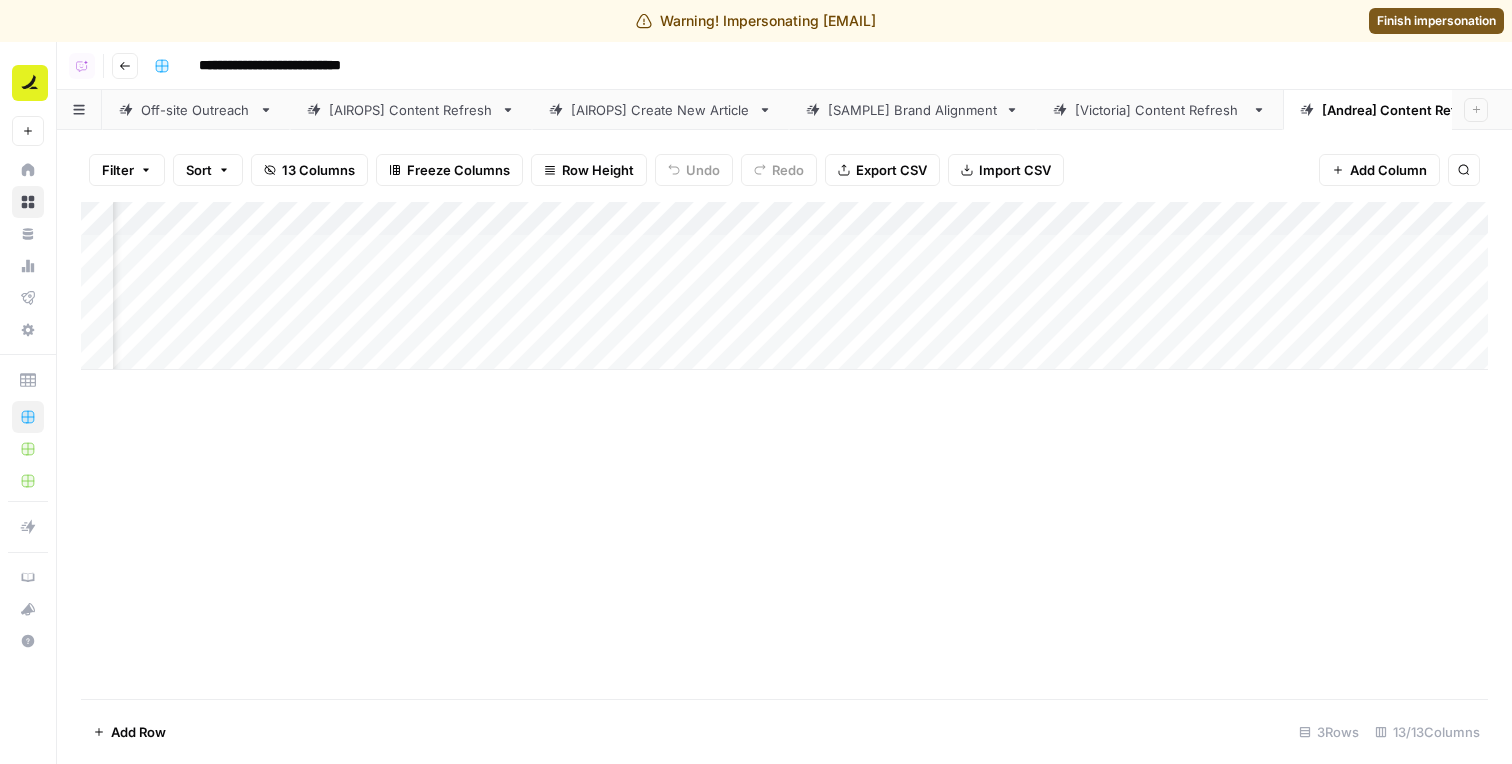 scroll, scrollTop: 0, scrollLeft: 1053, axis: horizontal 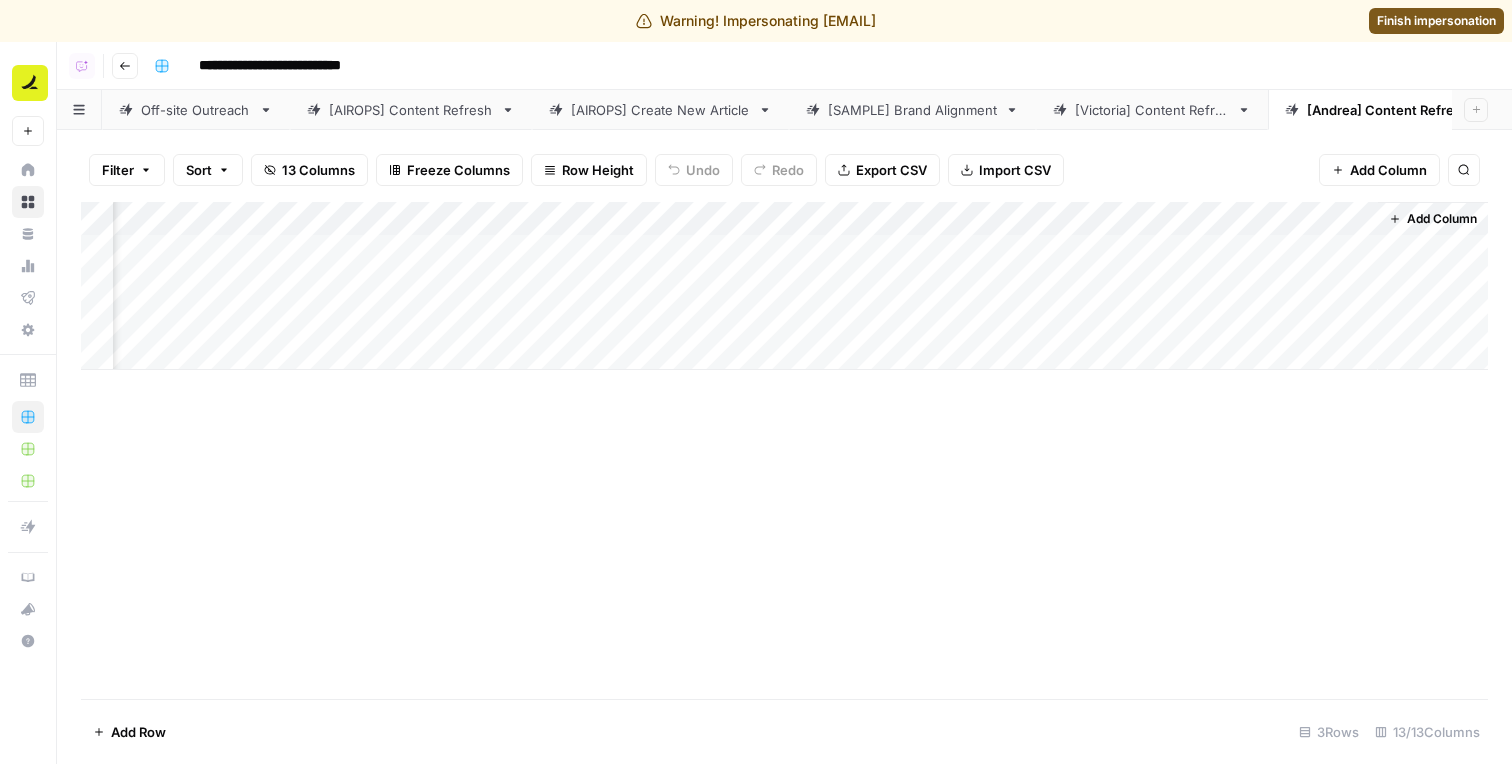 click on "[PERSON] Content Refresh" at bounding box center [1152, 110] 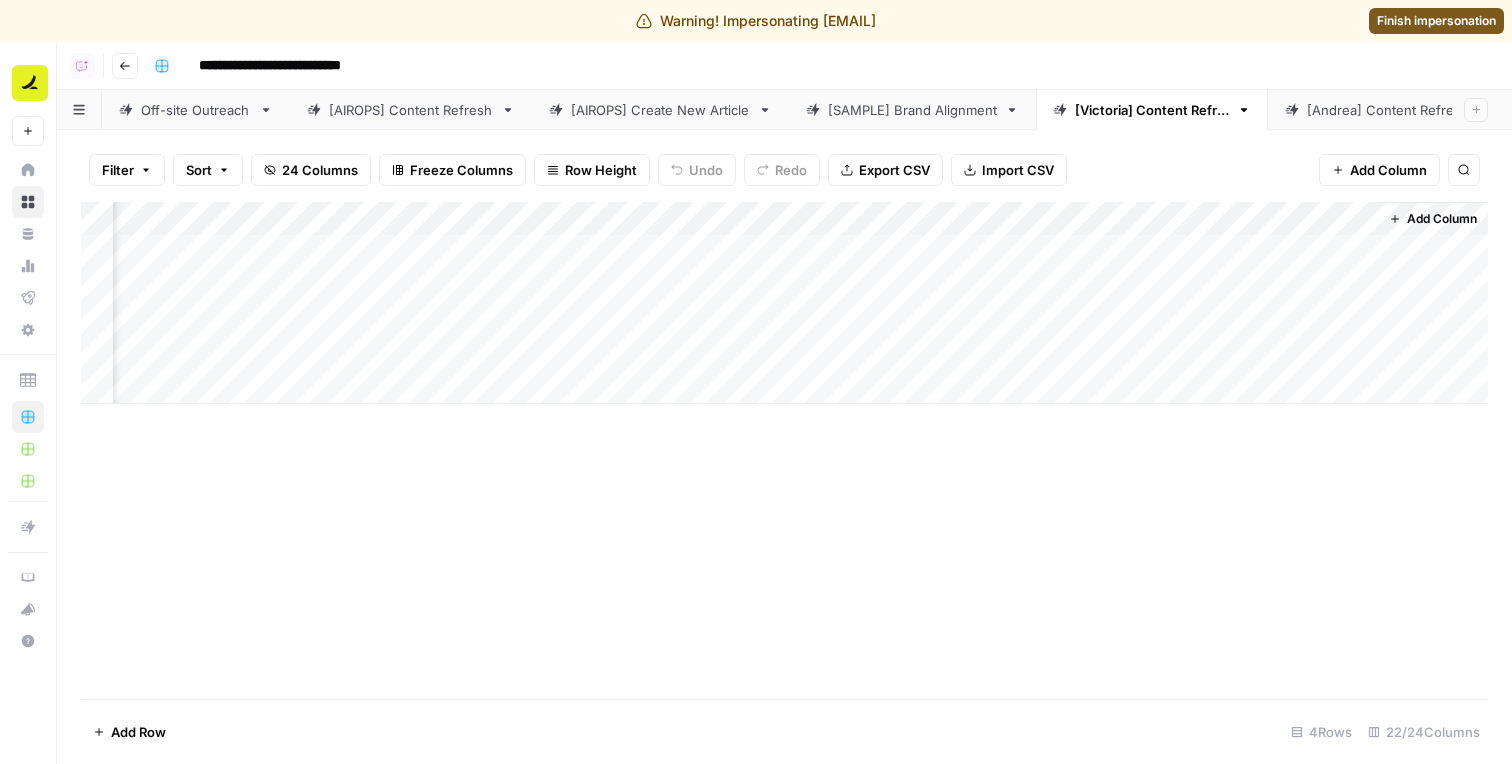 scroll, scrollTop: 0, scrollLeft: 3211, axis: horizontal 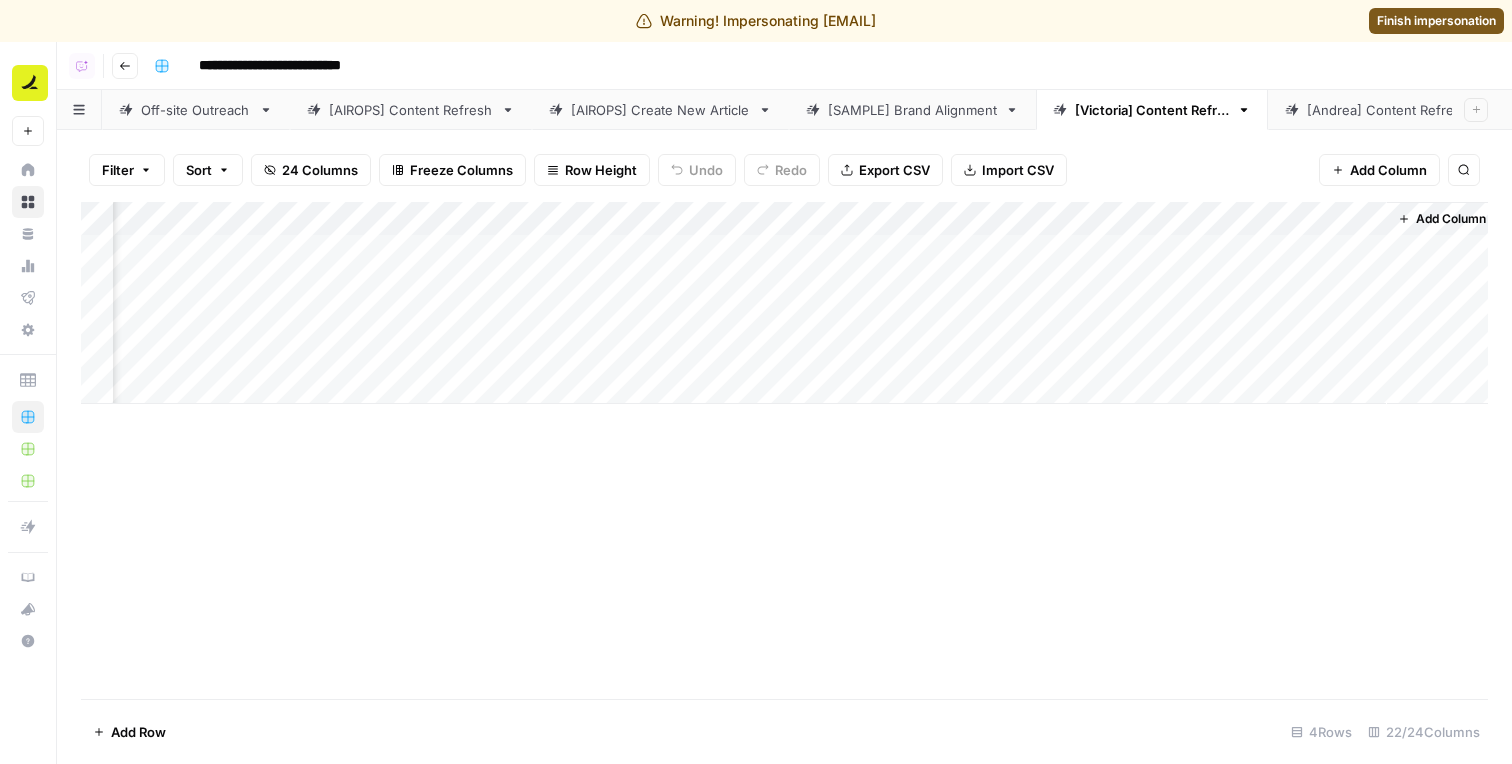 click on "[SAMPLE] Brand Alignment" at bounding box center (912, 110) 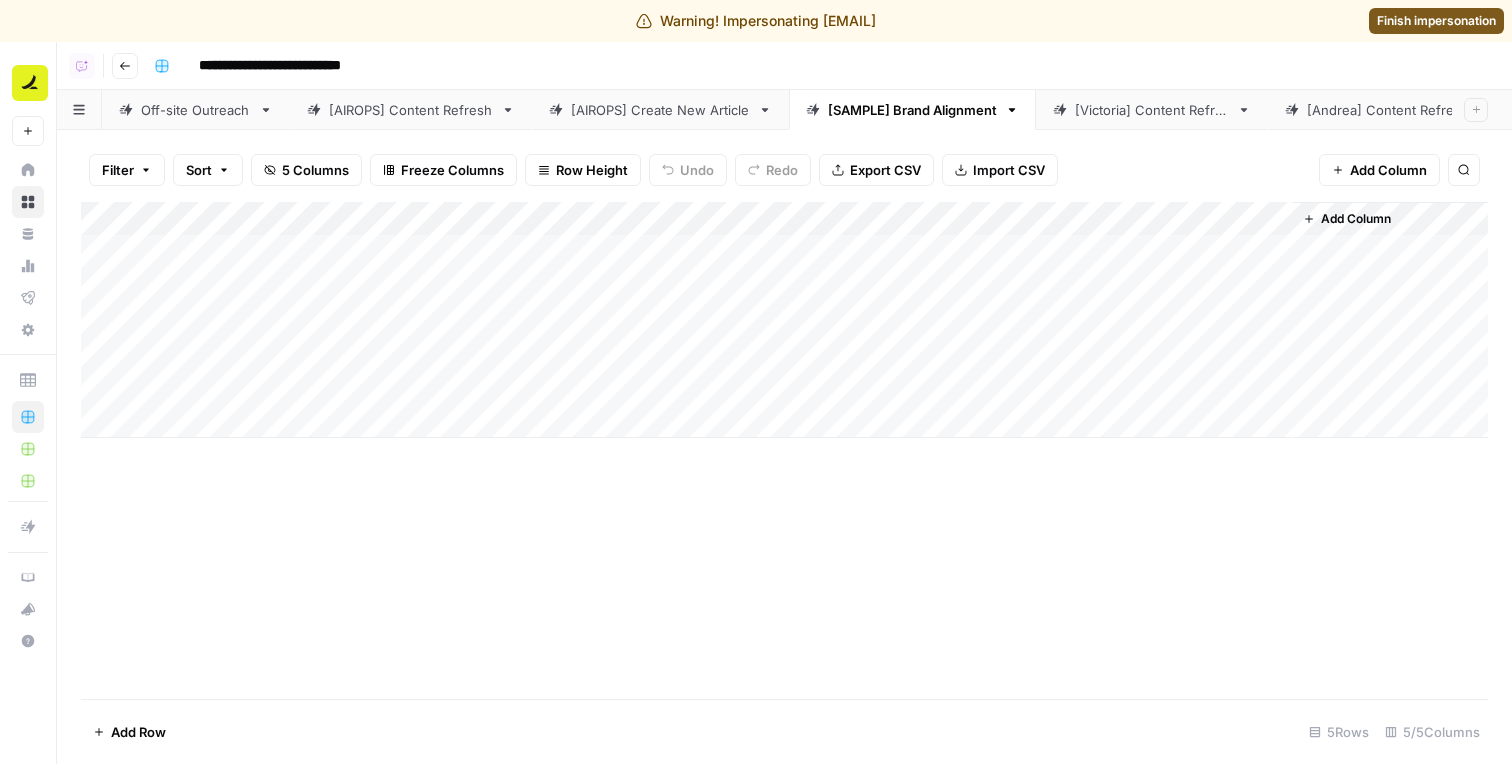 click on "[AIROPS] Create New Article" at bounding box center (660, 110) 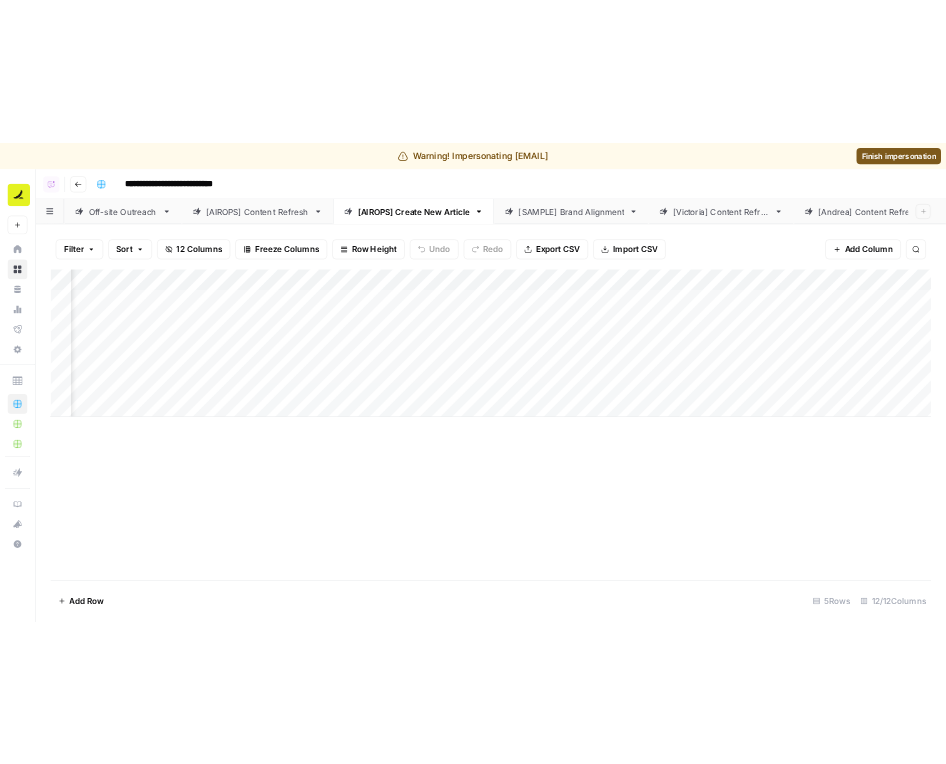 scroll, scrollTop: 0, scrollLeft: 922, axis: horizontal 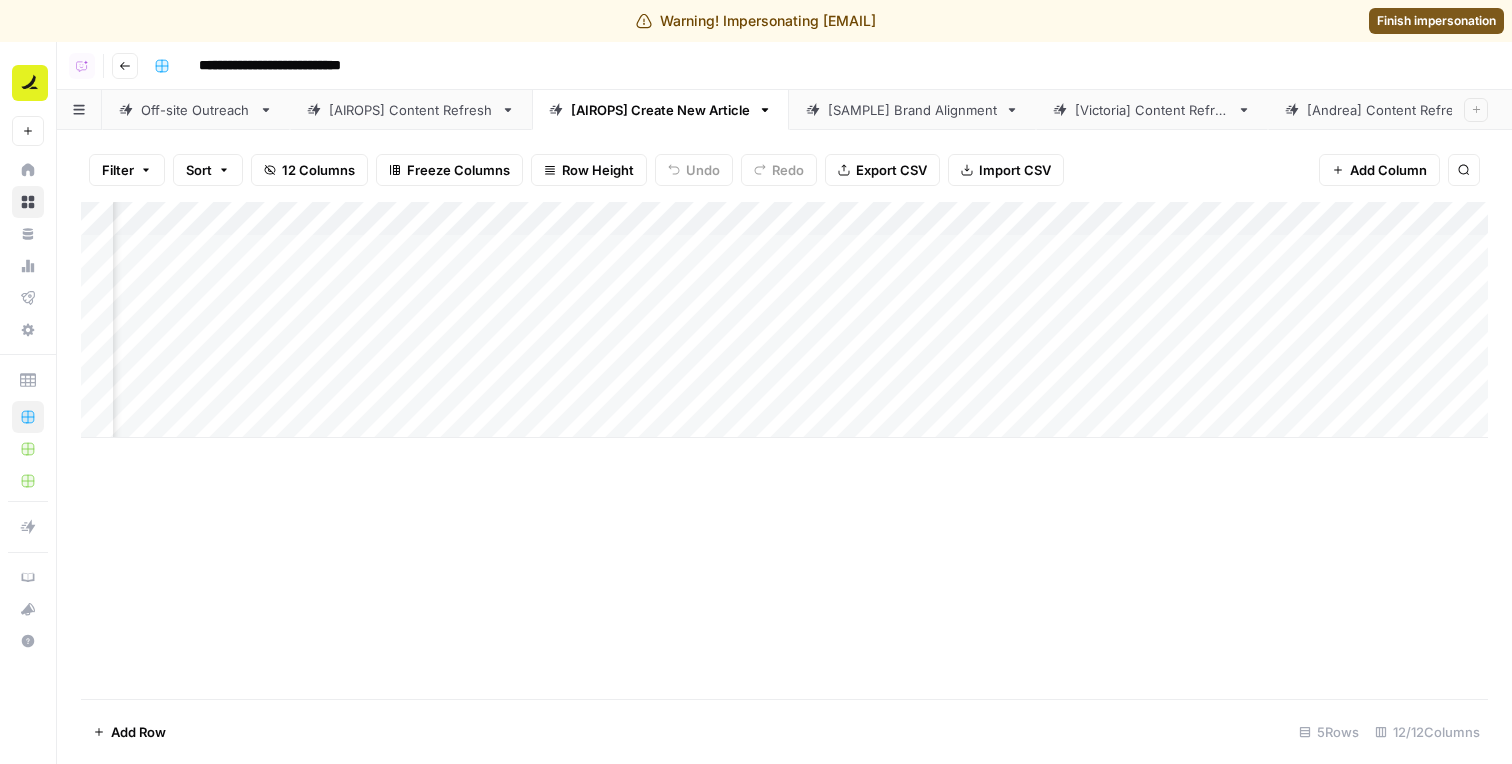 click on "[SAMPLE] Brand Alignment" at bounding box center (912, 110) 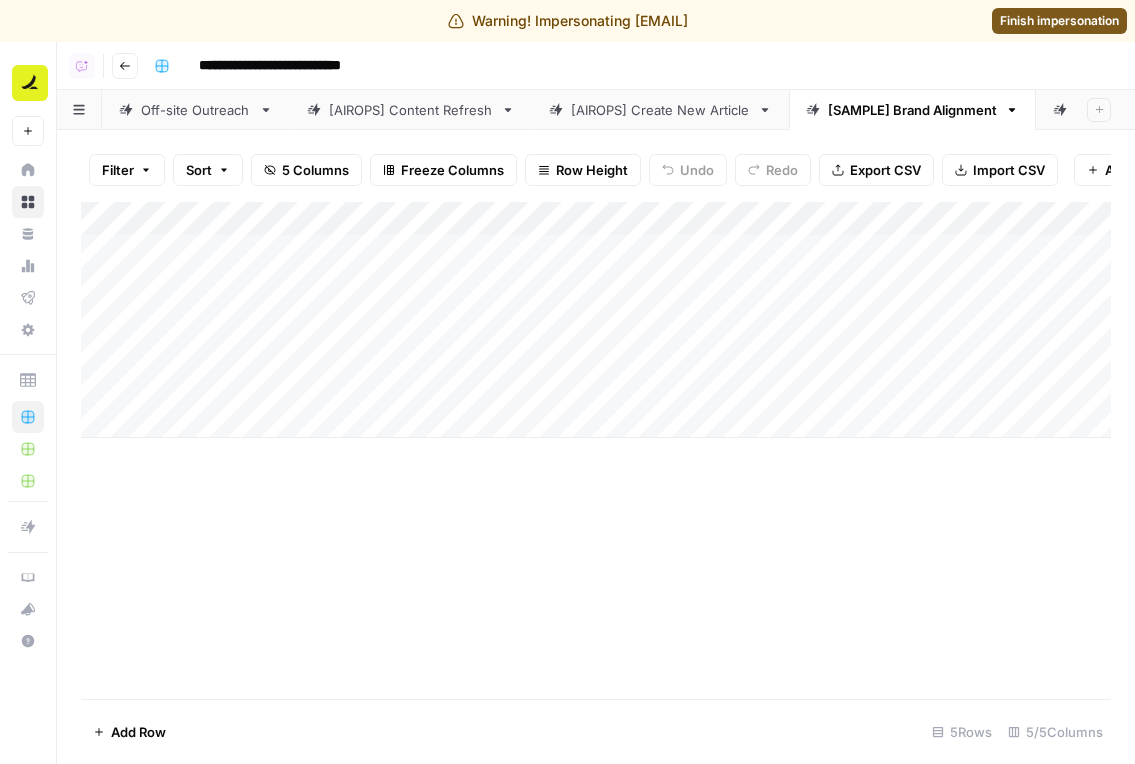 click on "[AIROPS] Create New Article" at bounding box center [660, 110] 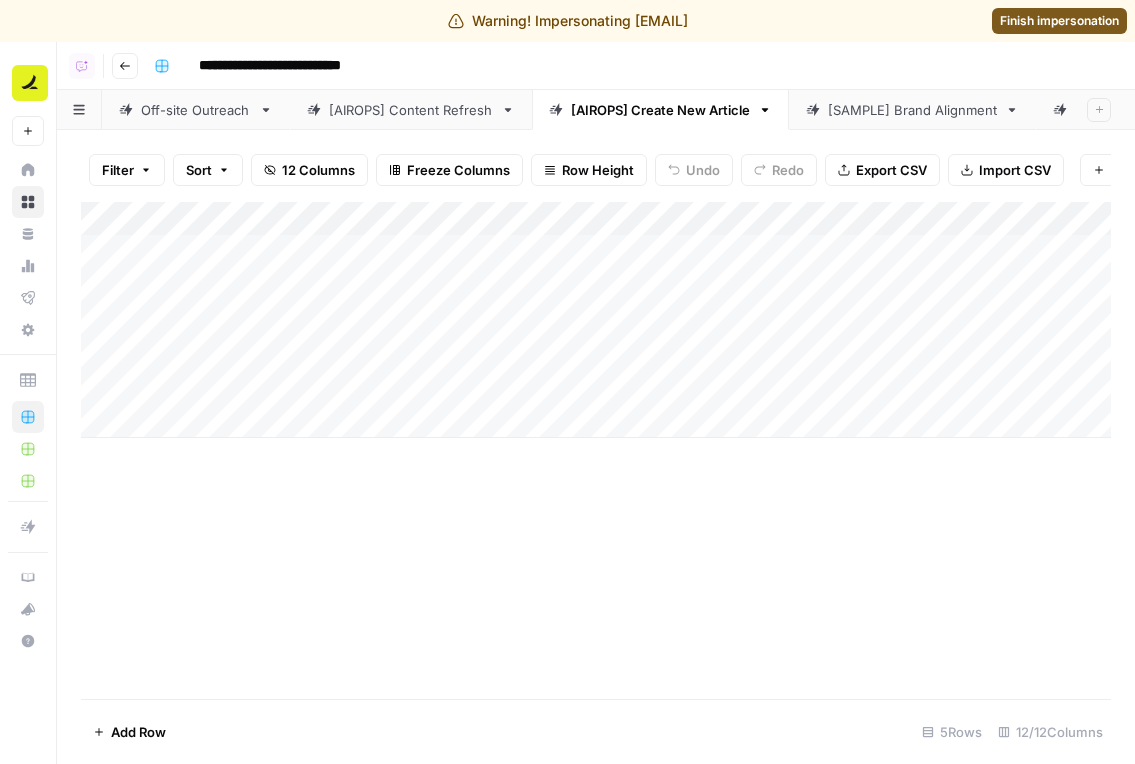 click on "[AIROPS] Content Refresh" at bounding box center (411, 110) 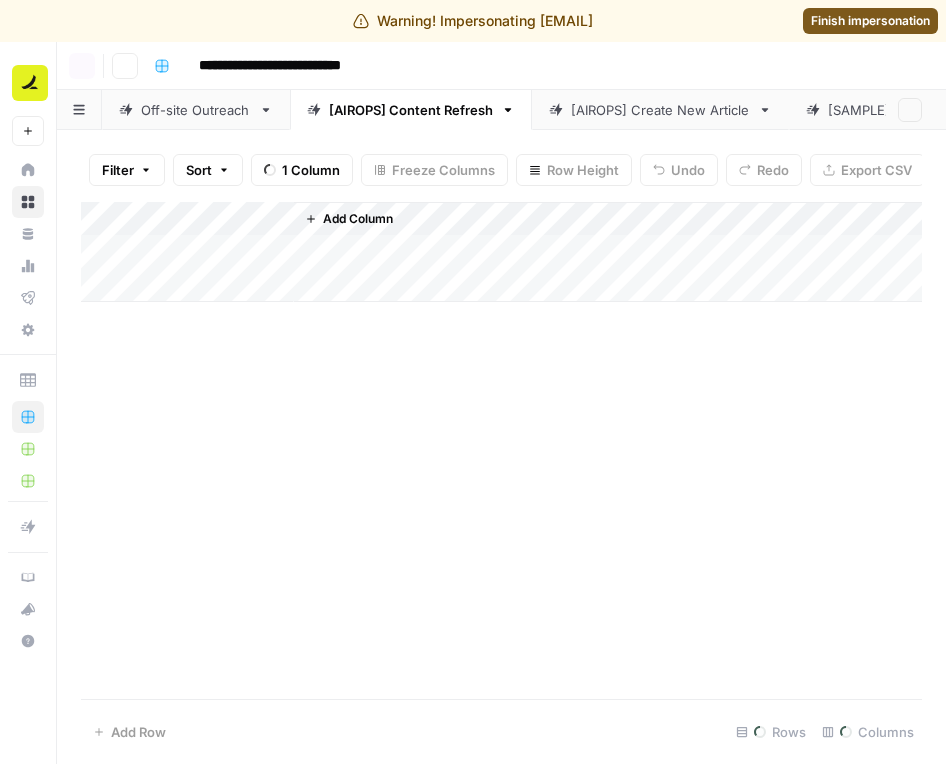scroll, scrollTop: 0, scrollLeft: 0, axis: both 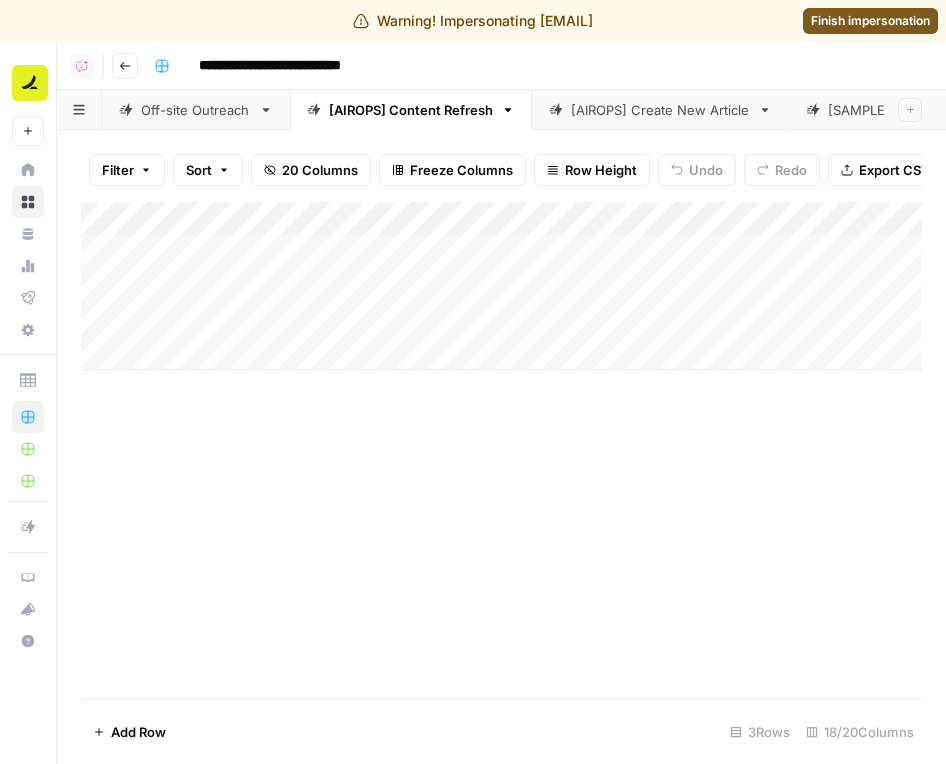 click on "[AIROPS] Create New Article" at bounding box center [660, 110] 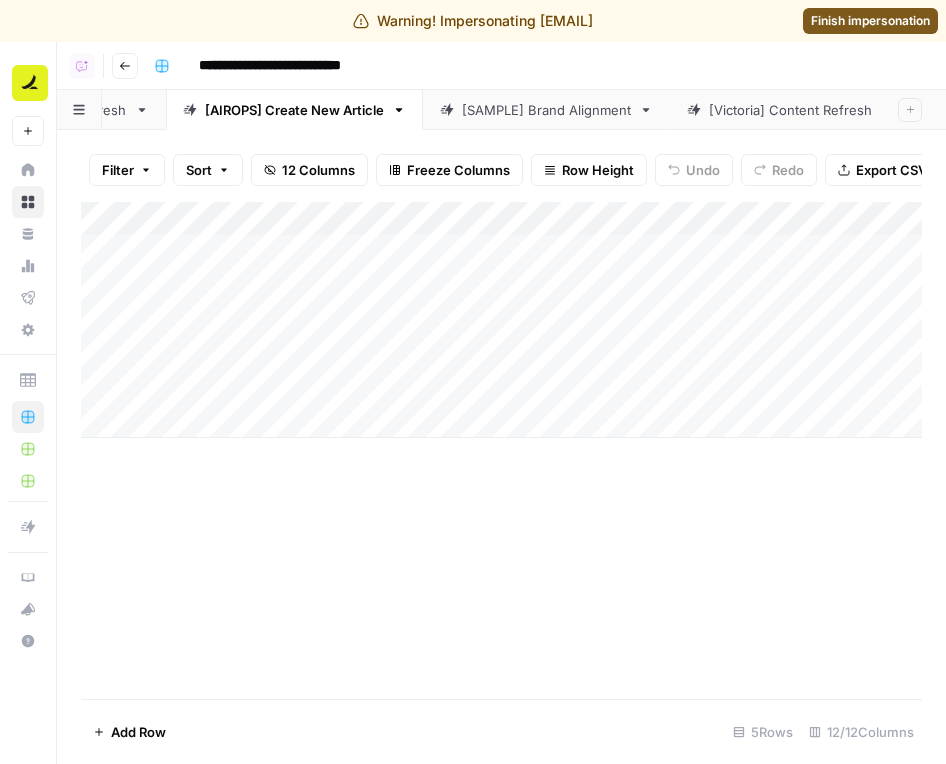 scroll, scrollTop: 0, scrollLeft: 690, axis: horizontal 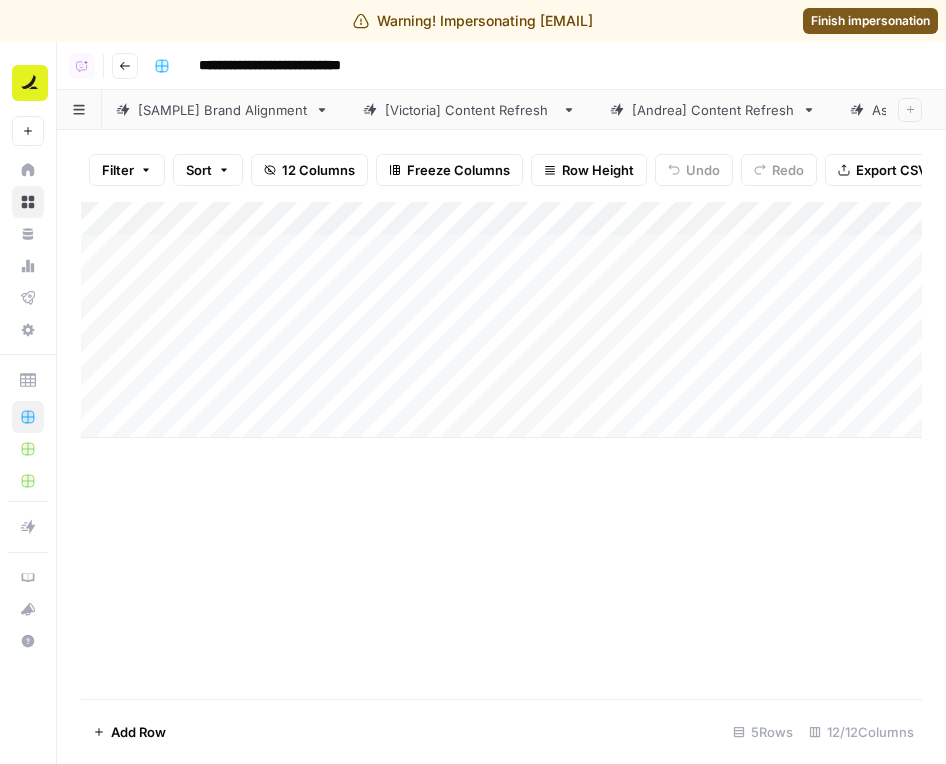 click on "[Andrea] Content Refresh" at bounding box center (713, 110) 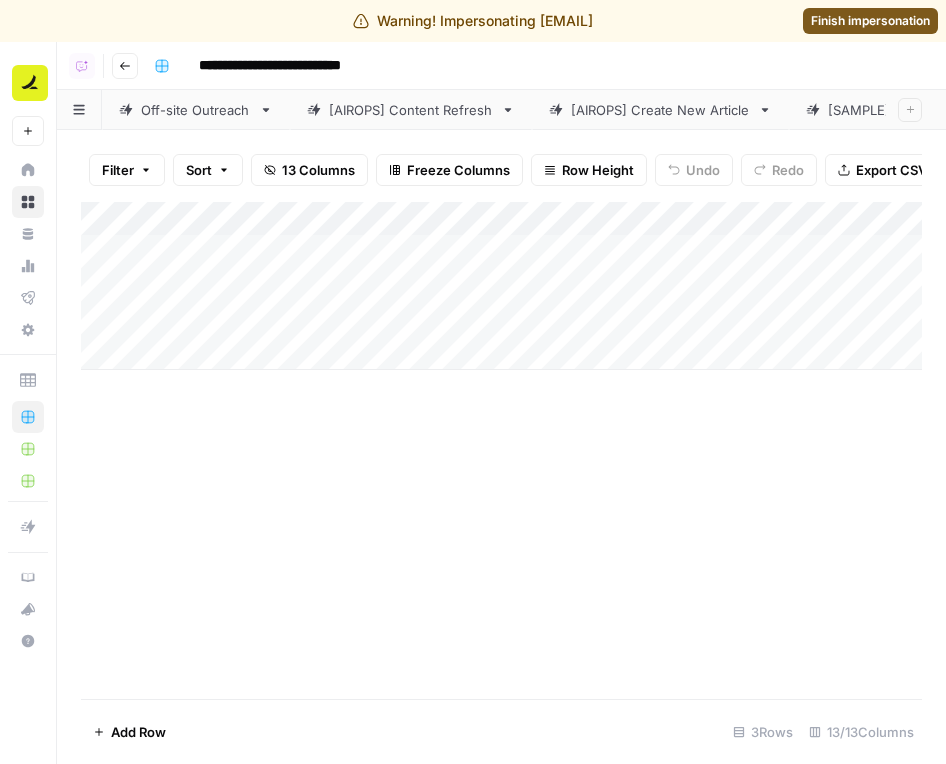 click on "[AIROPS] Create New Article" at bounding box center [660, 110] 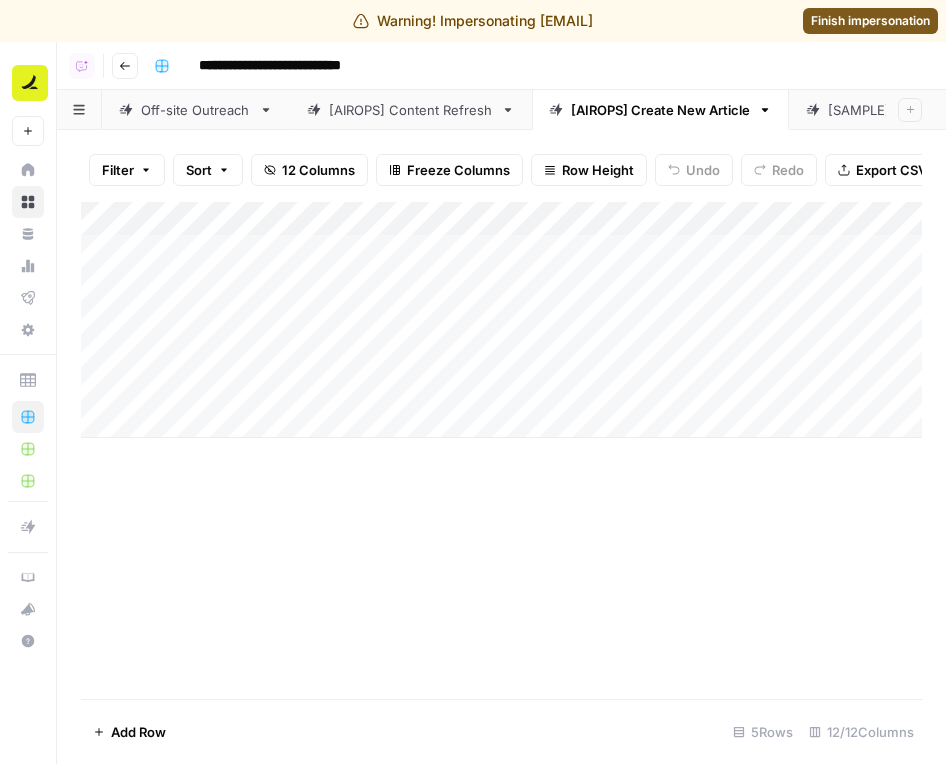 click on "[SAMPLE] Brand Alignment" at bounding box center (912, 110) 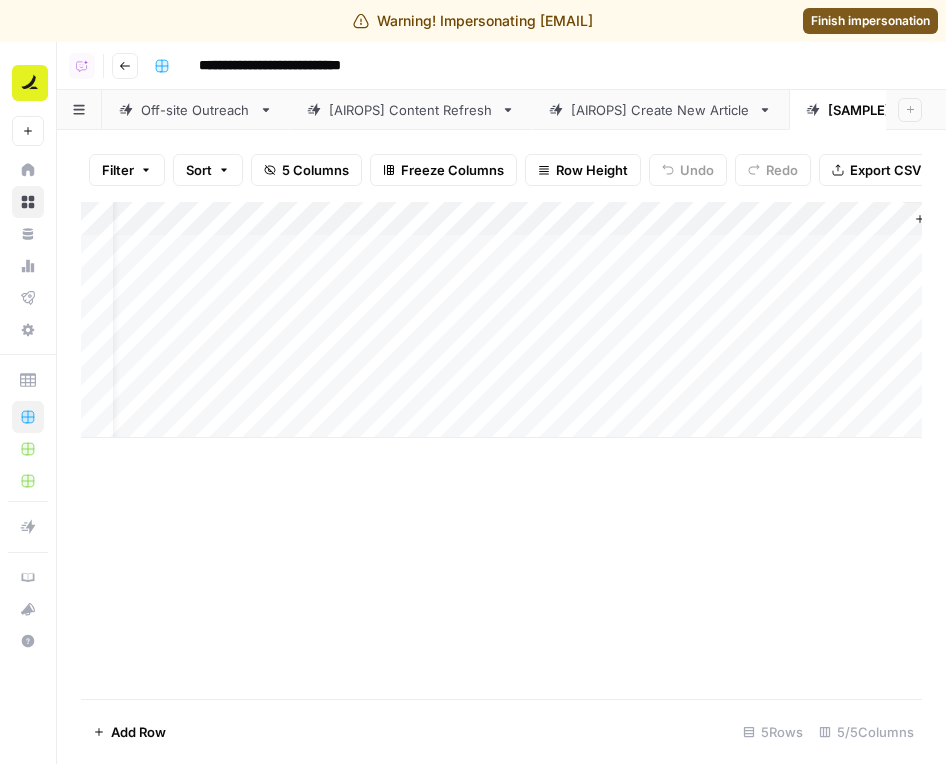 scroll, scrollTop: 0, scrollLeft: 481, axis: horizontal 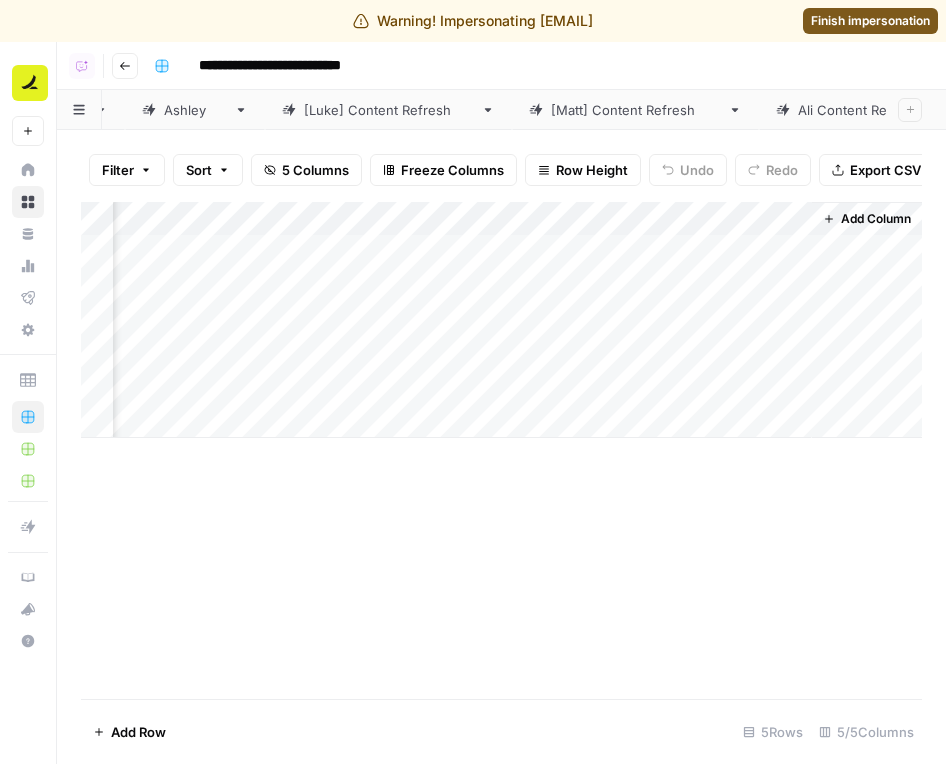 click on "[PERSON] Content Refresh" at bounding box center [635, 110] 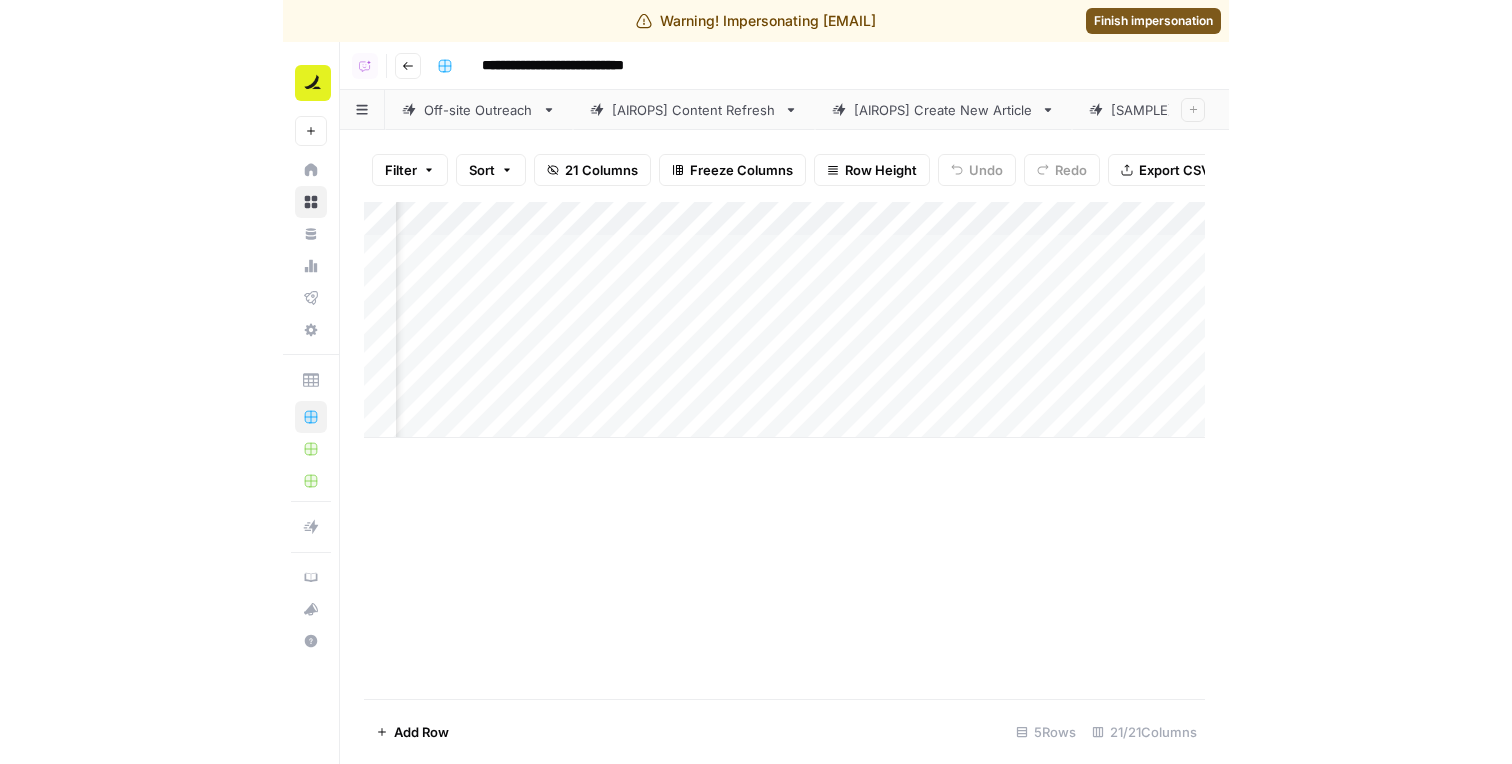 scroll, scrollTop: 0, scrollLeft: 1842, axis: horizontal 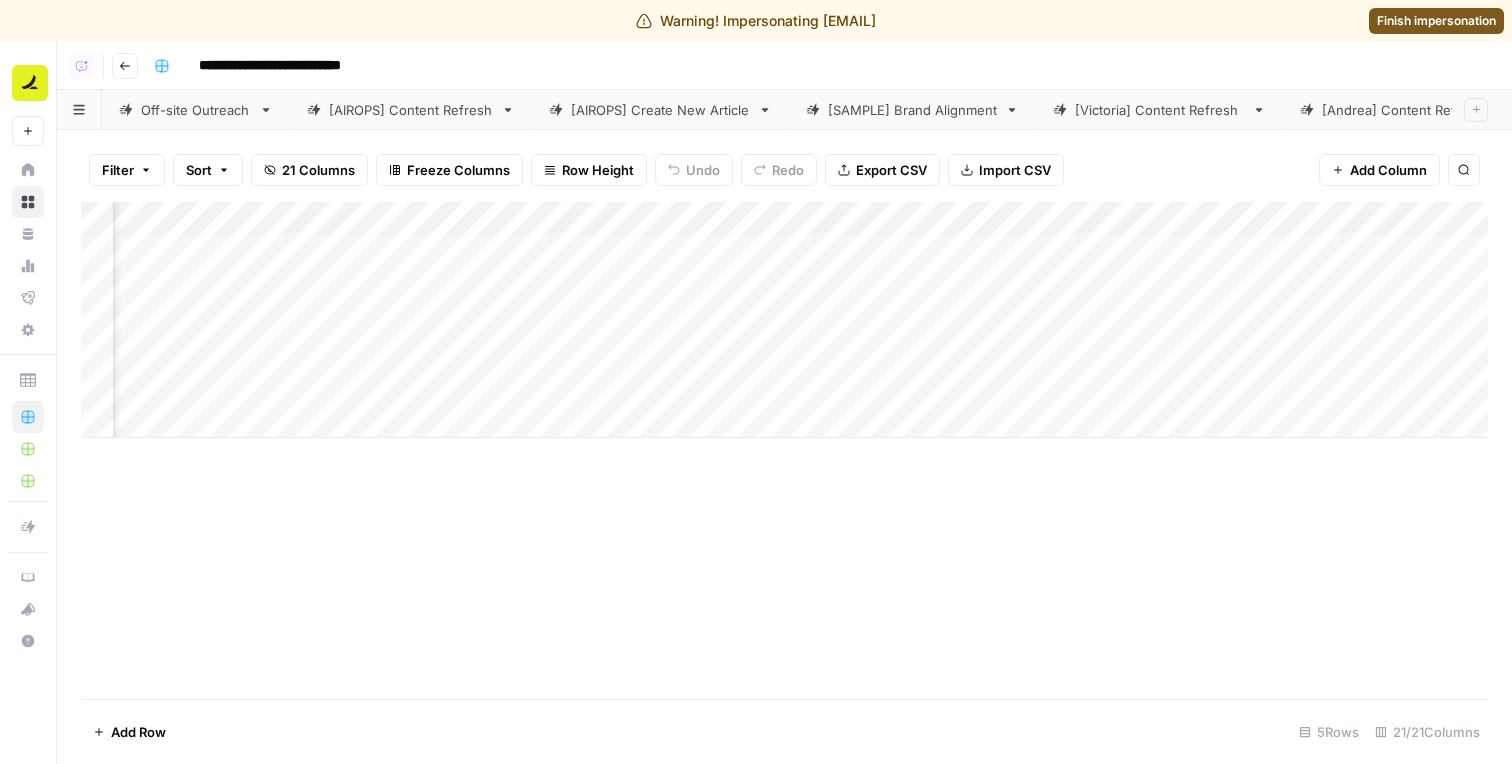 click on "[SAMPLE] Brand Alignment" at bounding box center [912, 110] 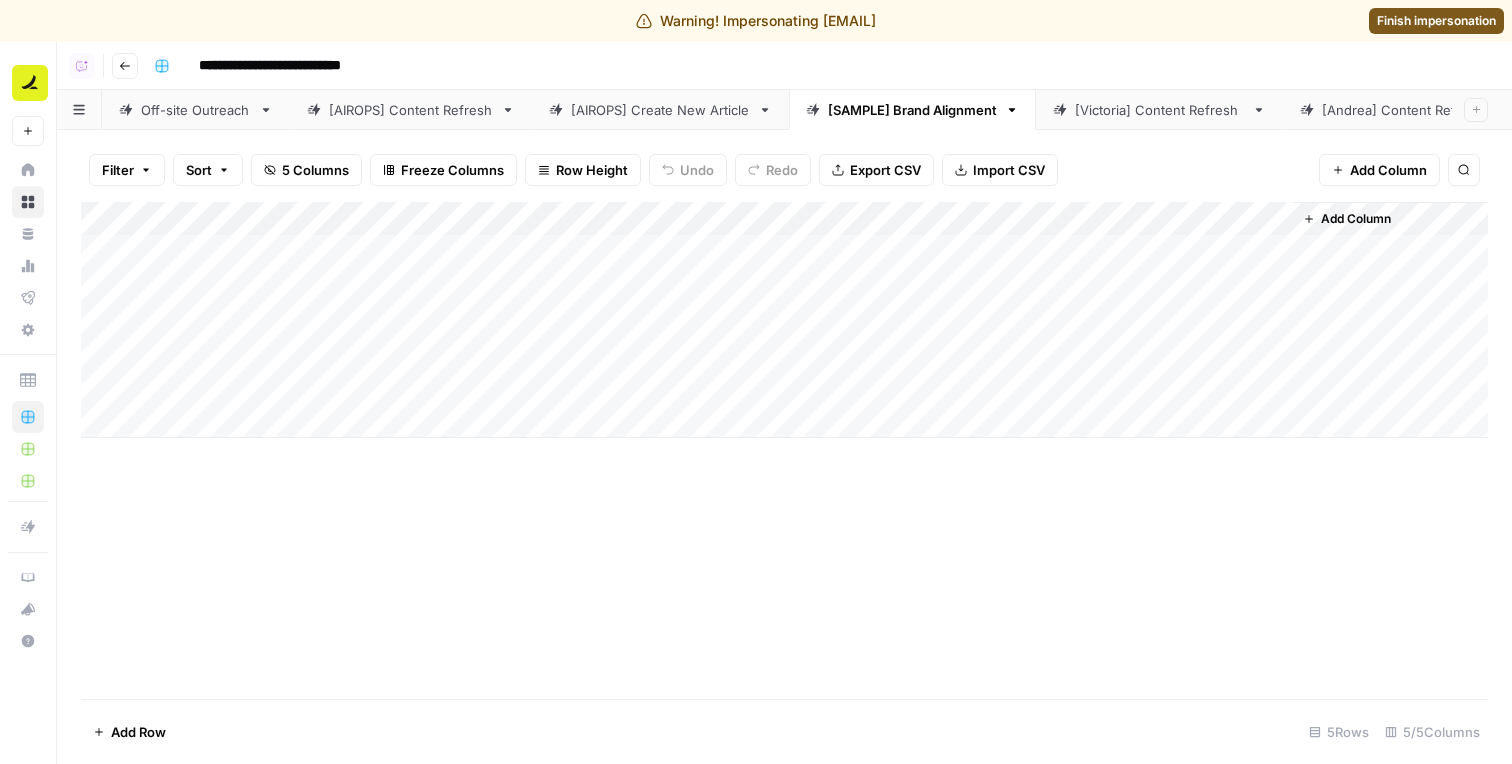 click on "[PERSON] Content Refresh" at bounding box center (1159, 110) 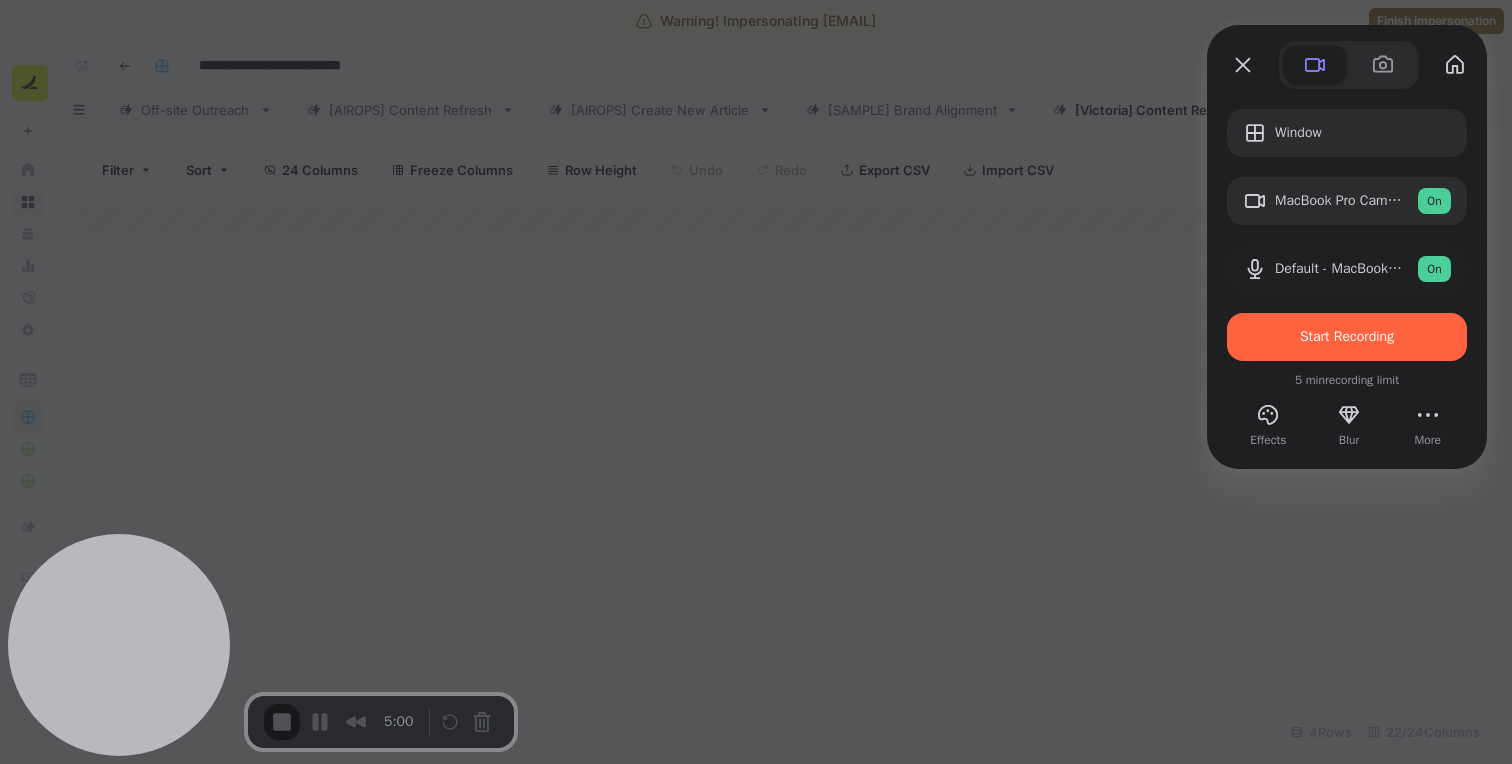 click at bounding box center (756, 382) 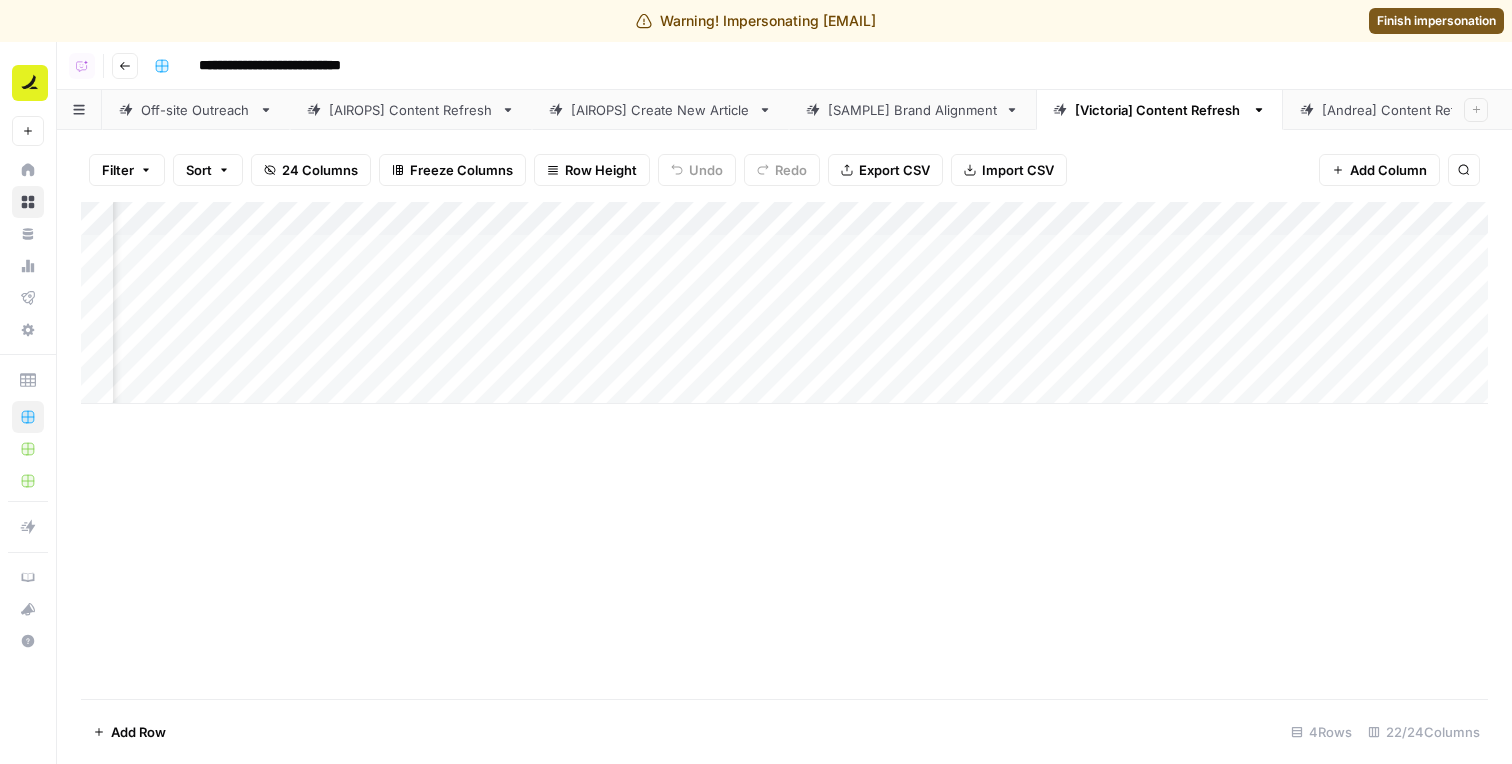 scroll, scrollTop: 0, scrollLeft: 673, axis: horizontal 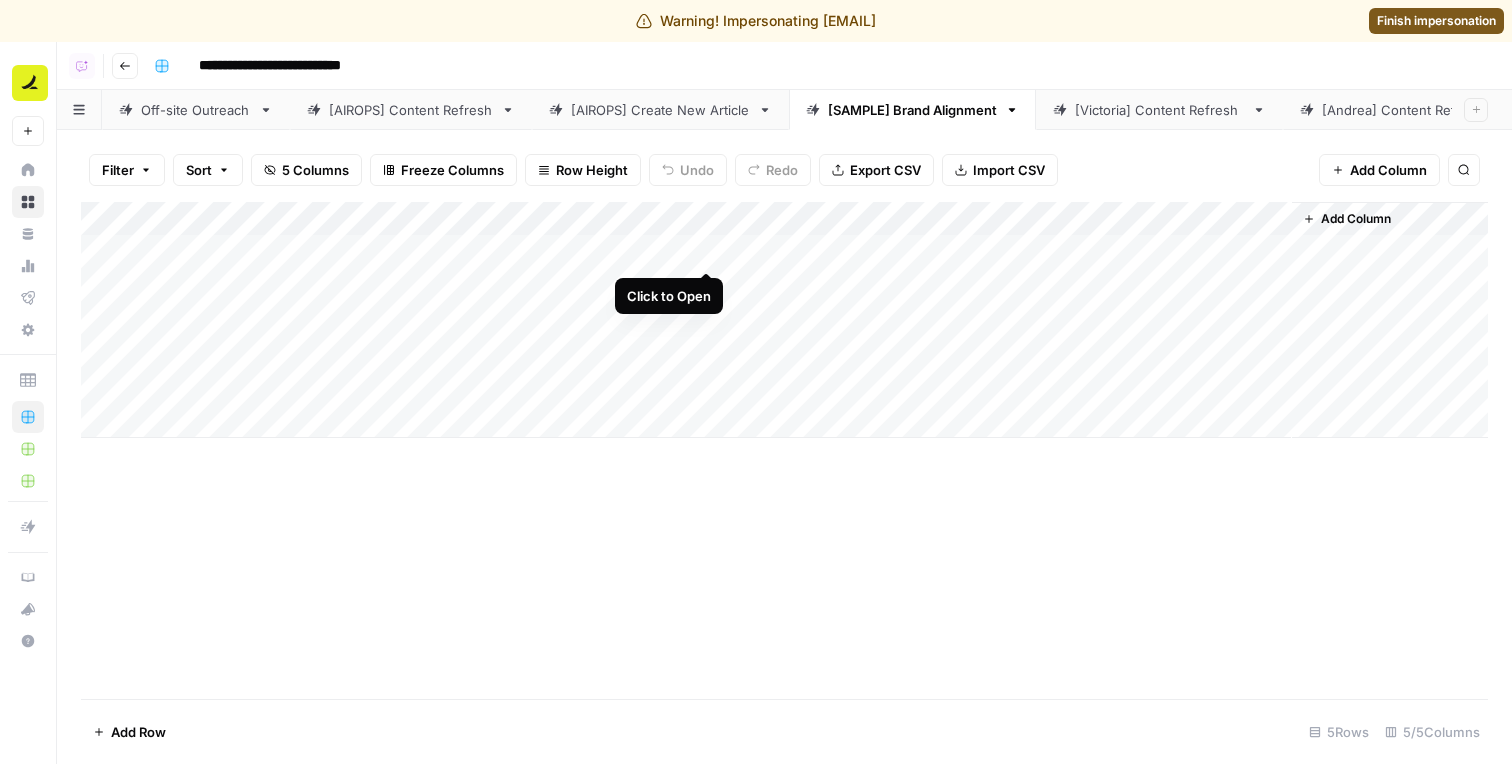 click on "Add Column" at bounding box center [784, 320] 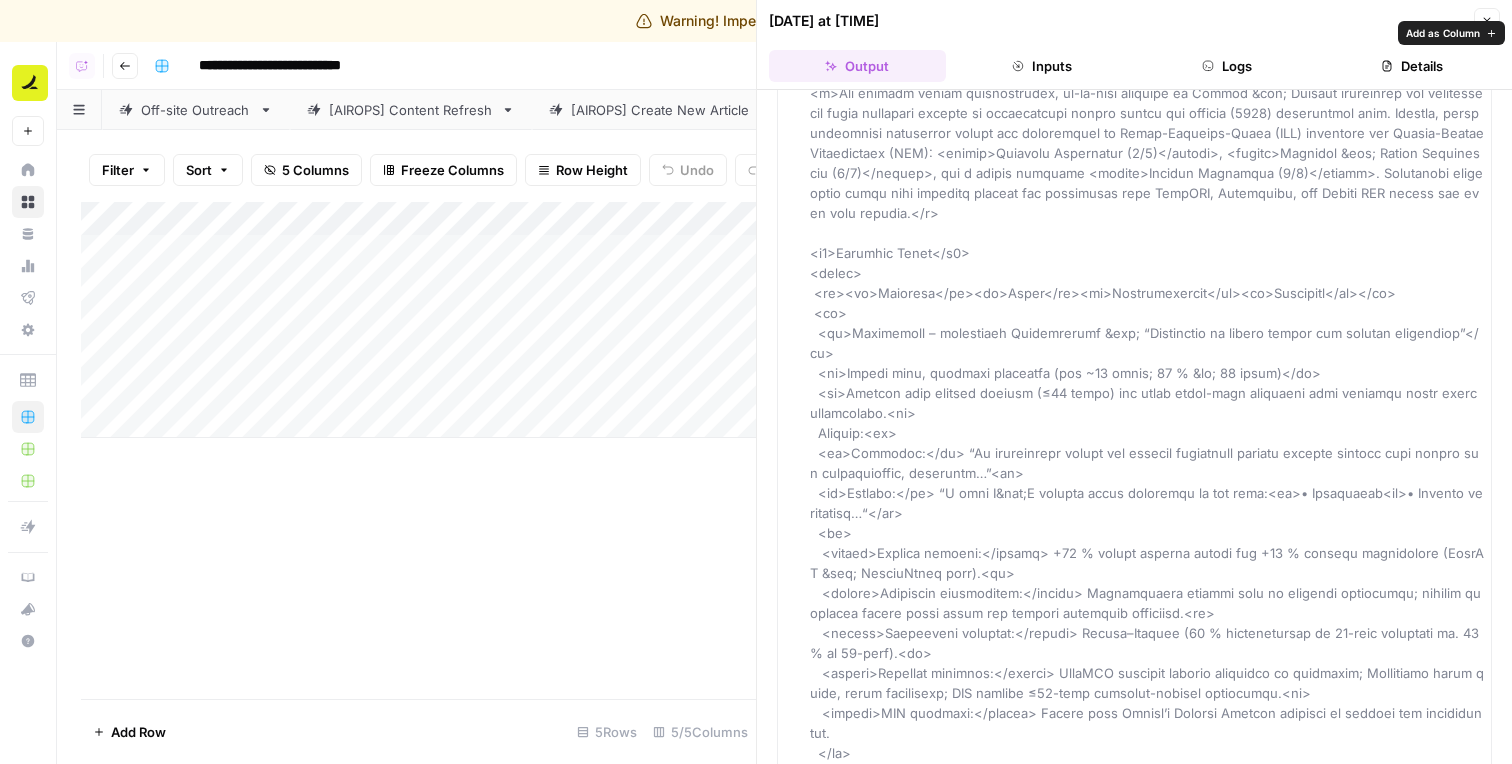 scroll, scrollTop: 122, scrollLeft: 0, axis: vertical 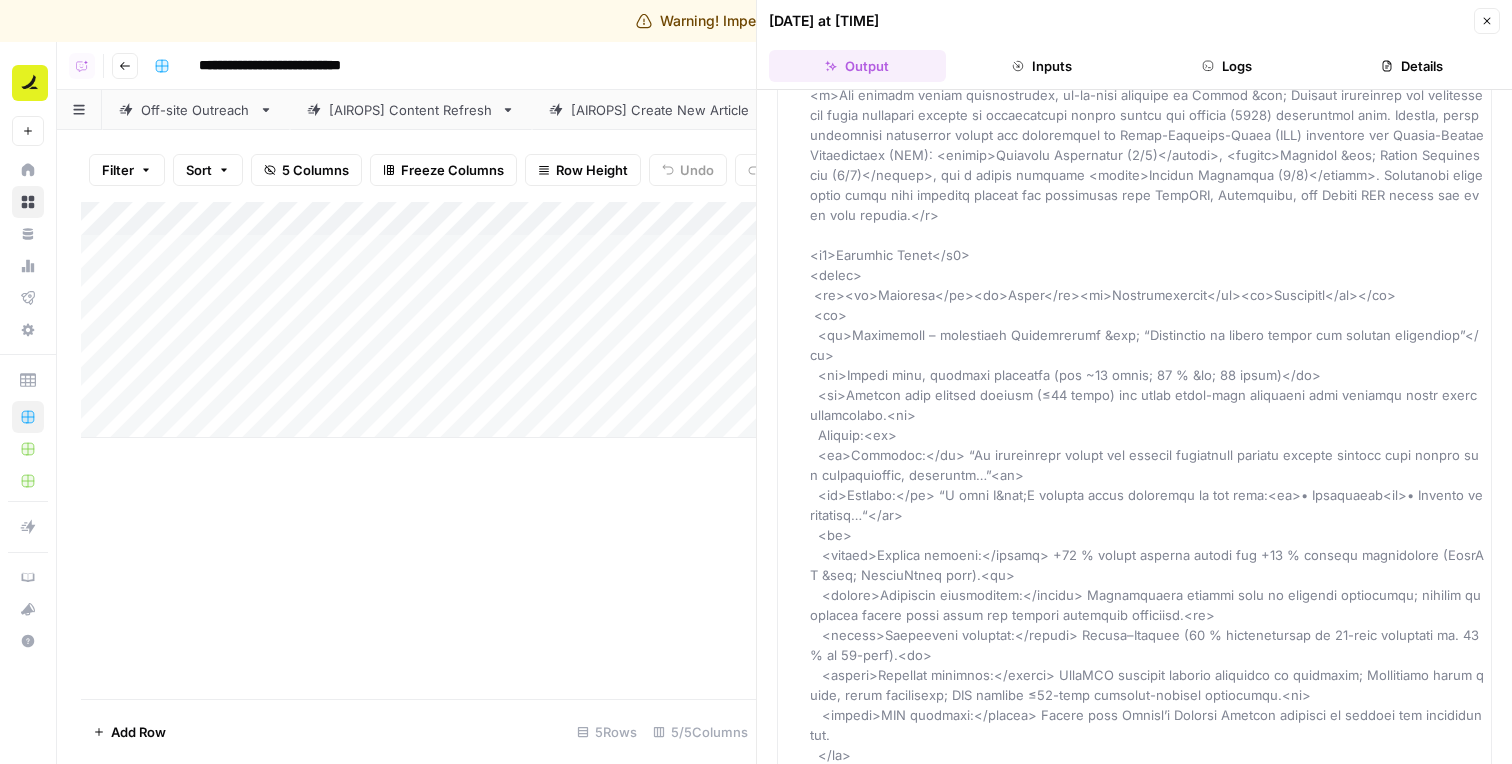 click 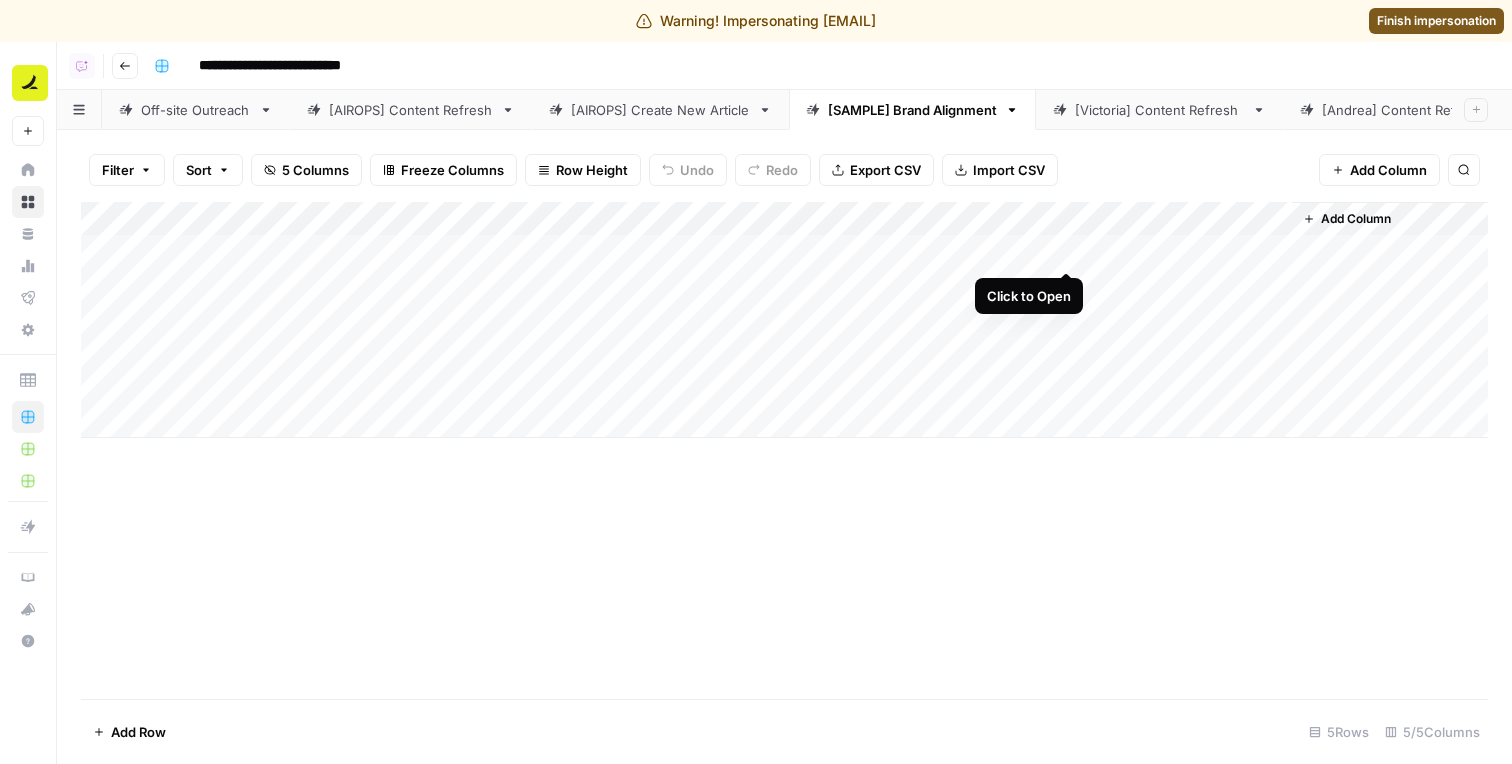 click on "Add Column" at bounding box center (784, 320) 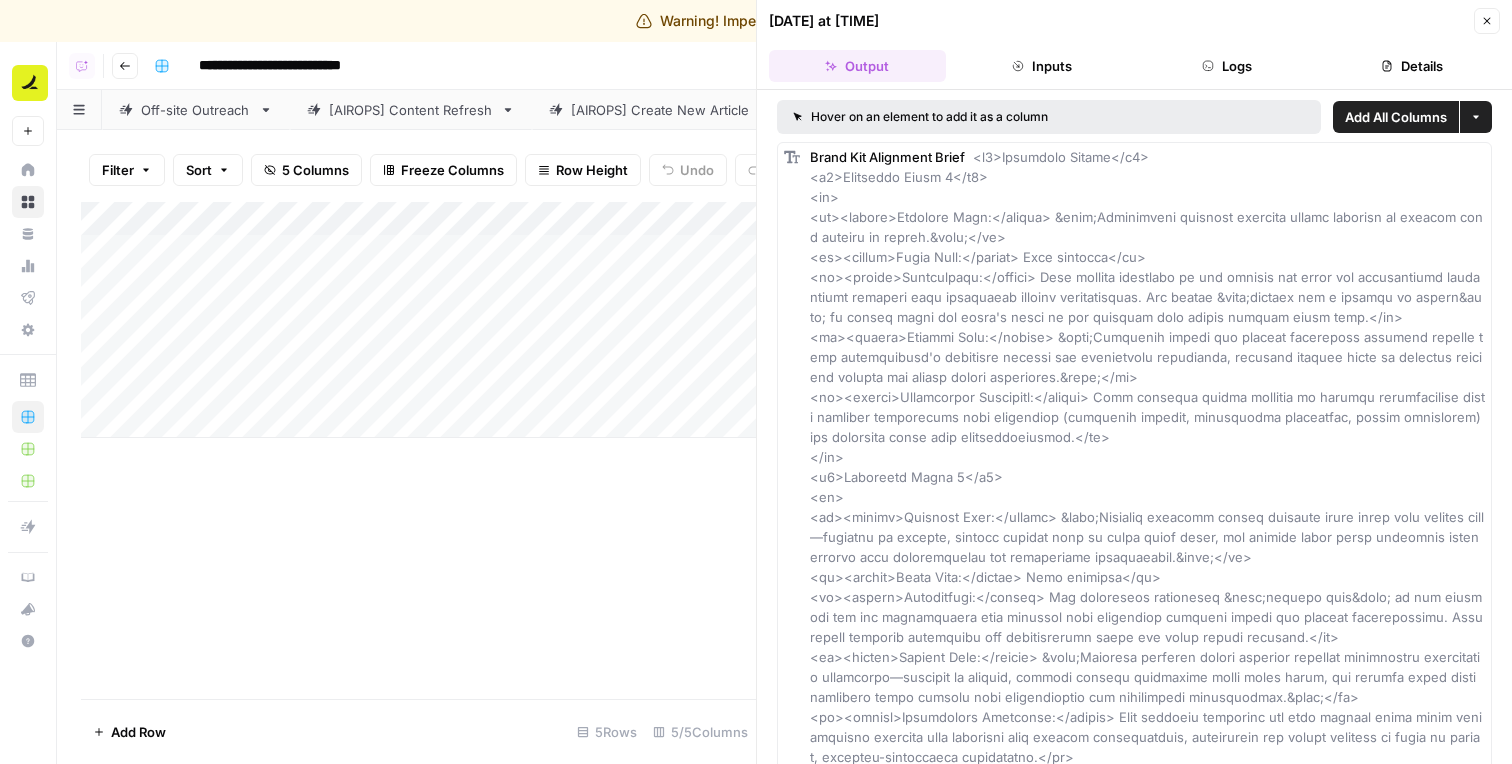click on "Inputs" at bounding box center [1042, 66] 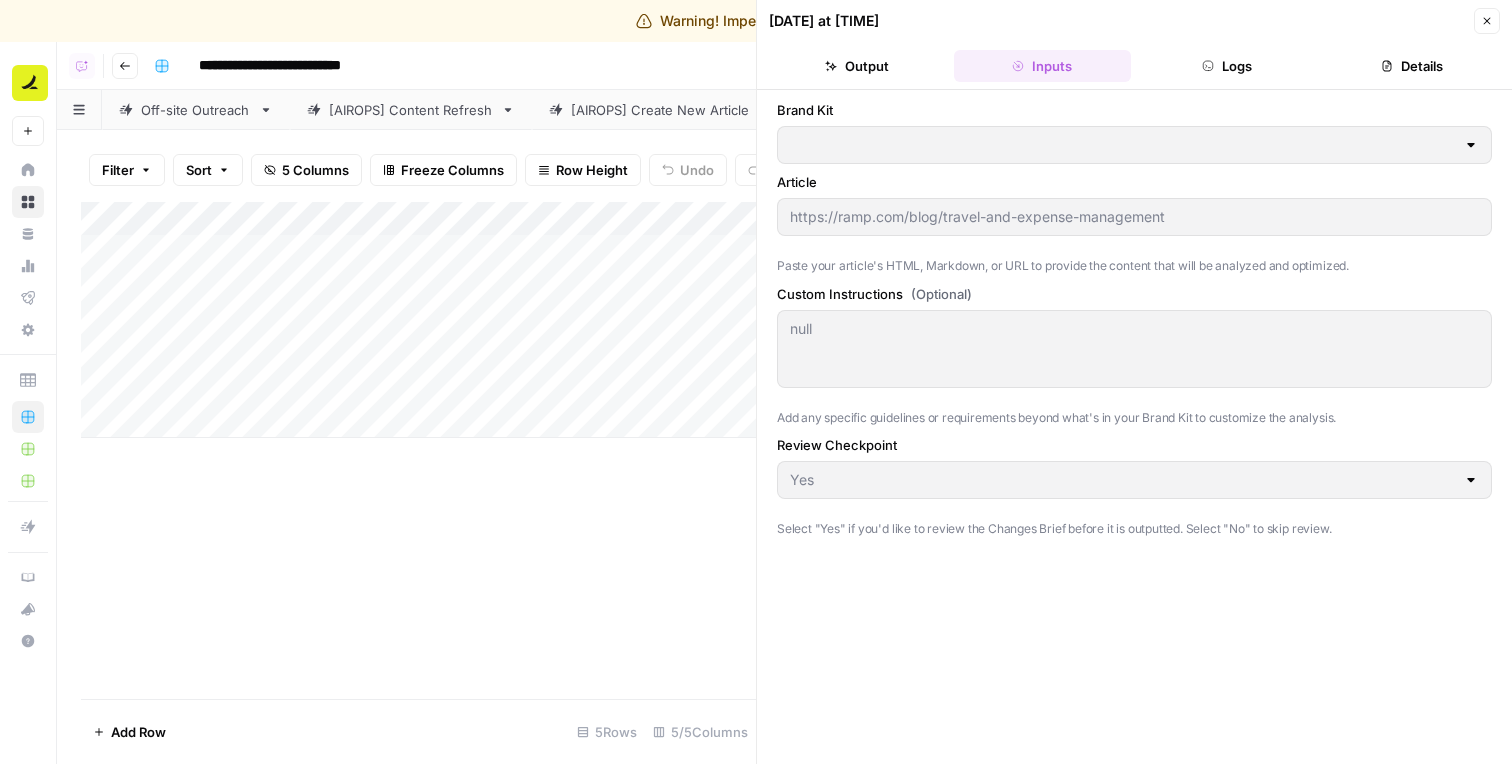 type on "Ramp" 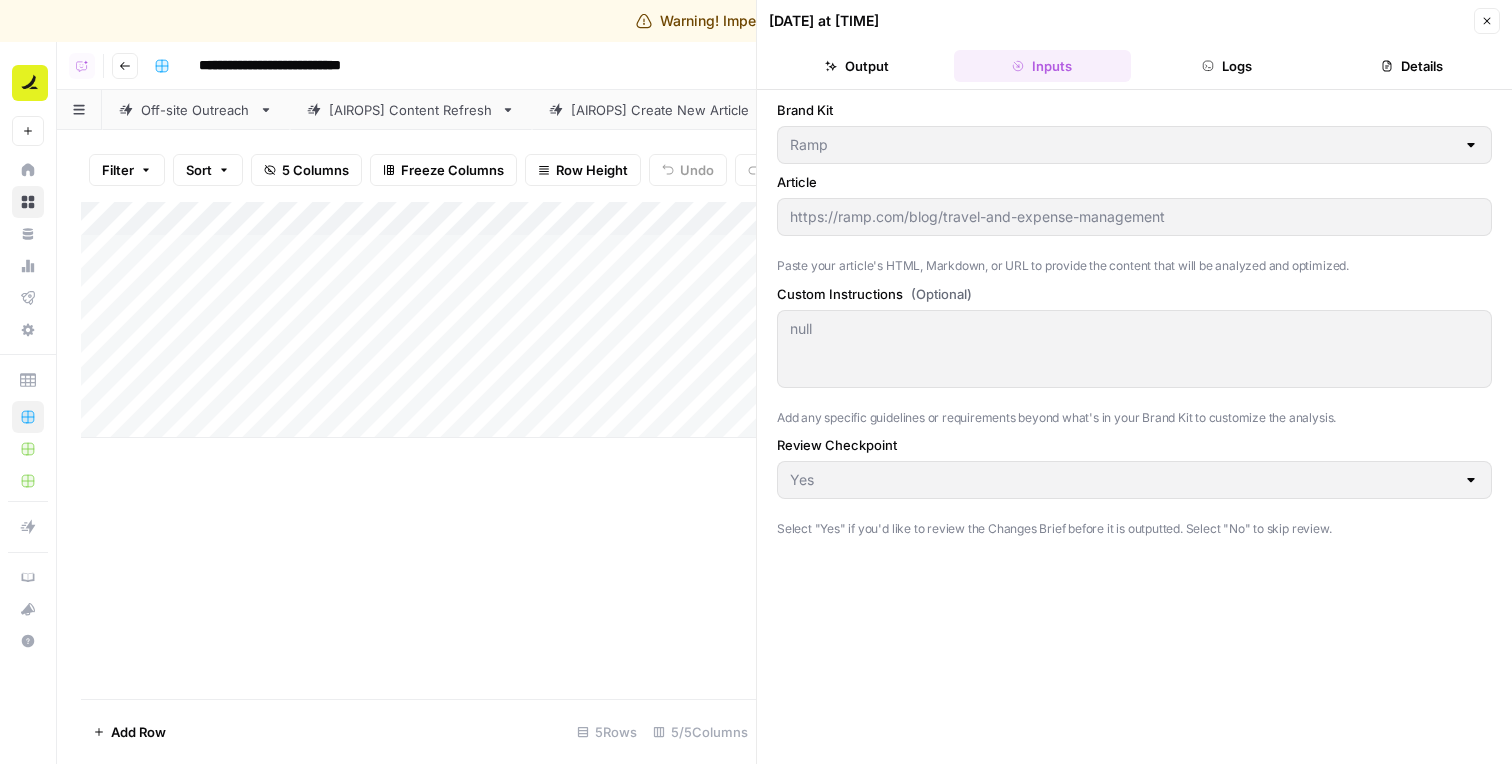 click on "Logs" at bounding box center (1227, 66) 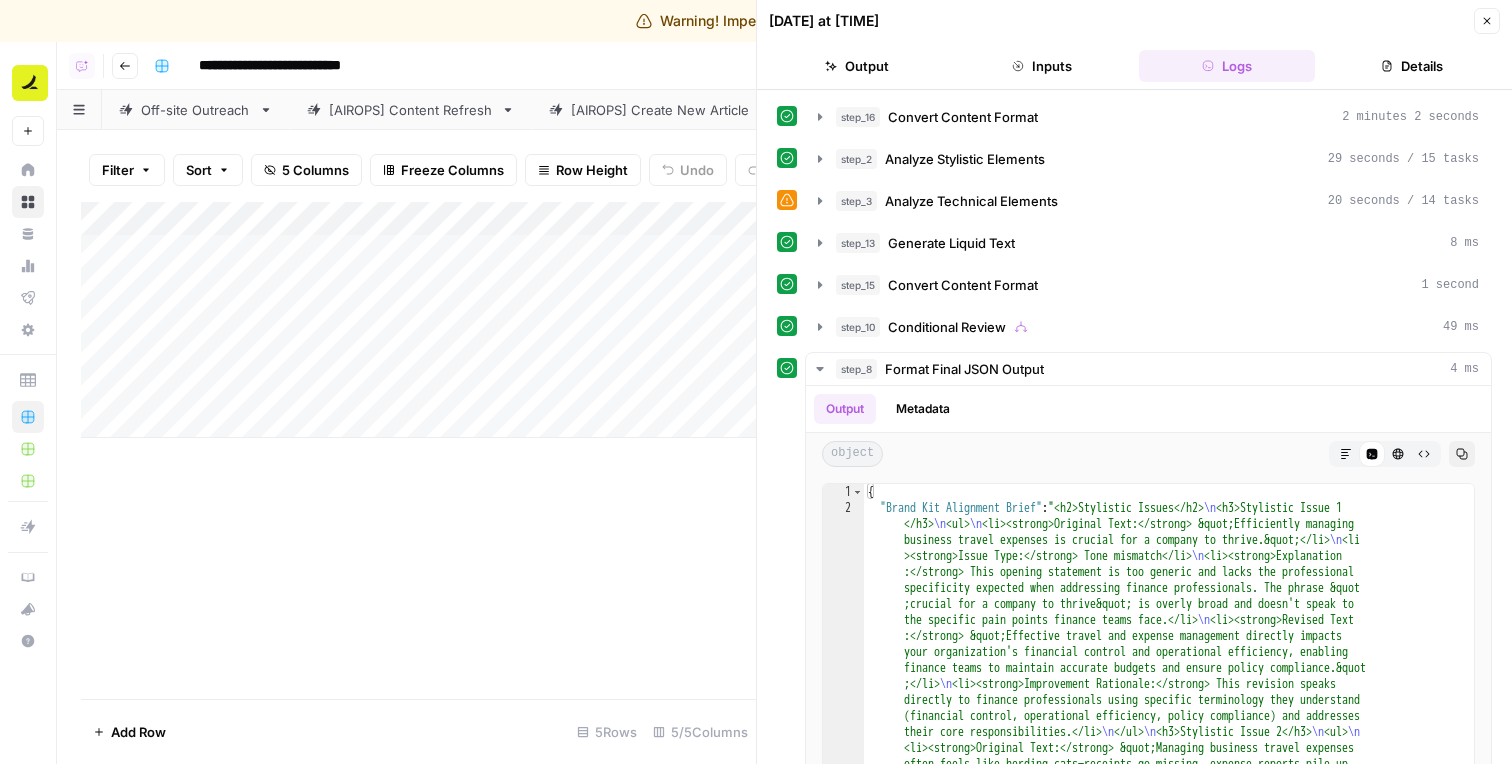 click on "Details" at bounding box center (1411, 66) 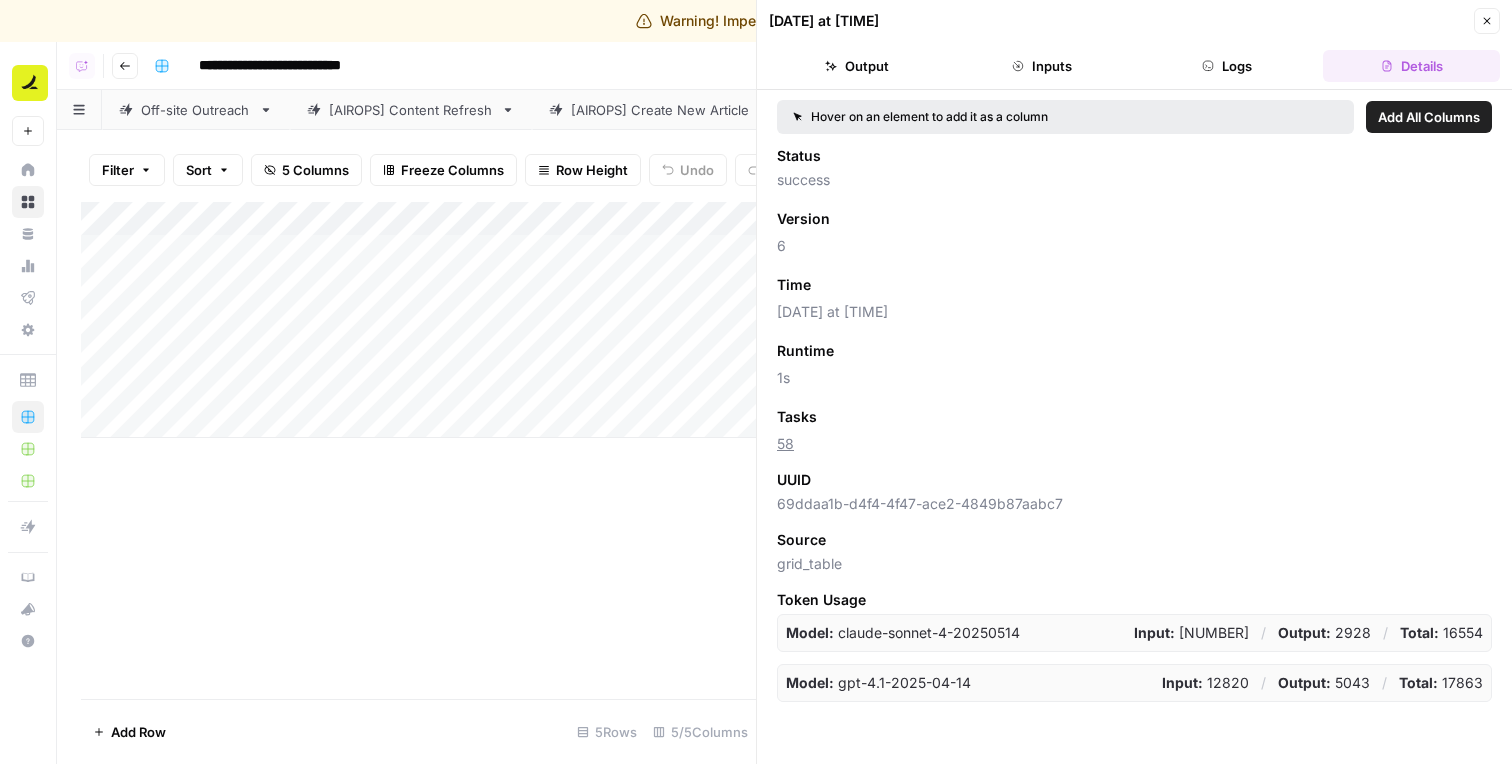 click on "Close" at bounding box center (1487, 21) 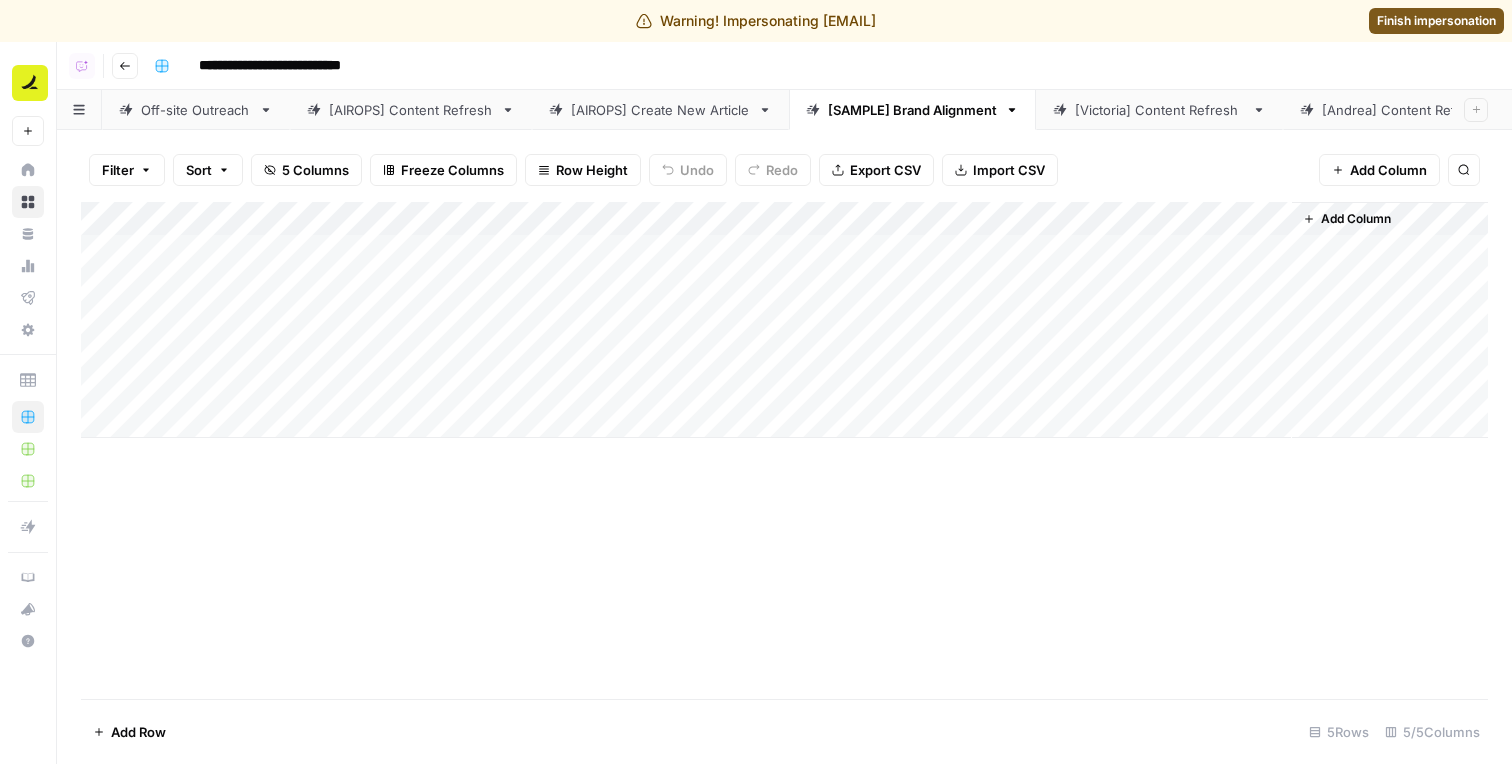 click on "[AIROPS] Create New Article" at bounding box center [660, 110] 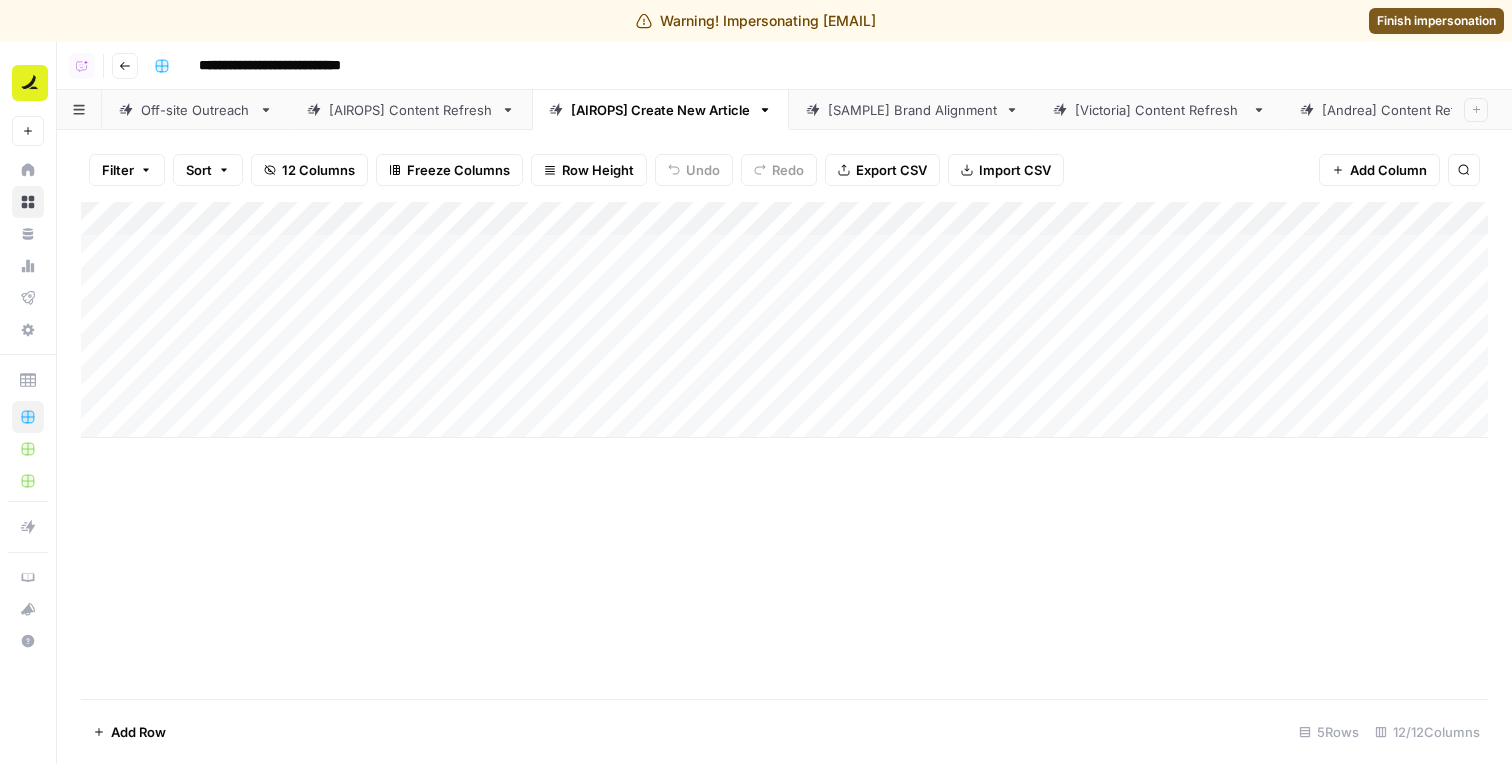 click on "[PERSON] Content Refresh" at bounding box center [1159, 110] 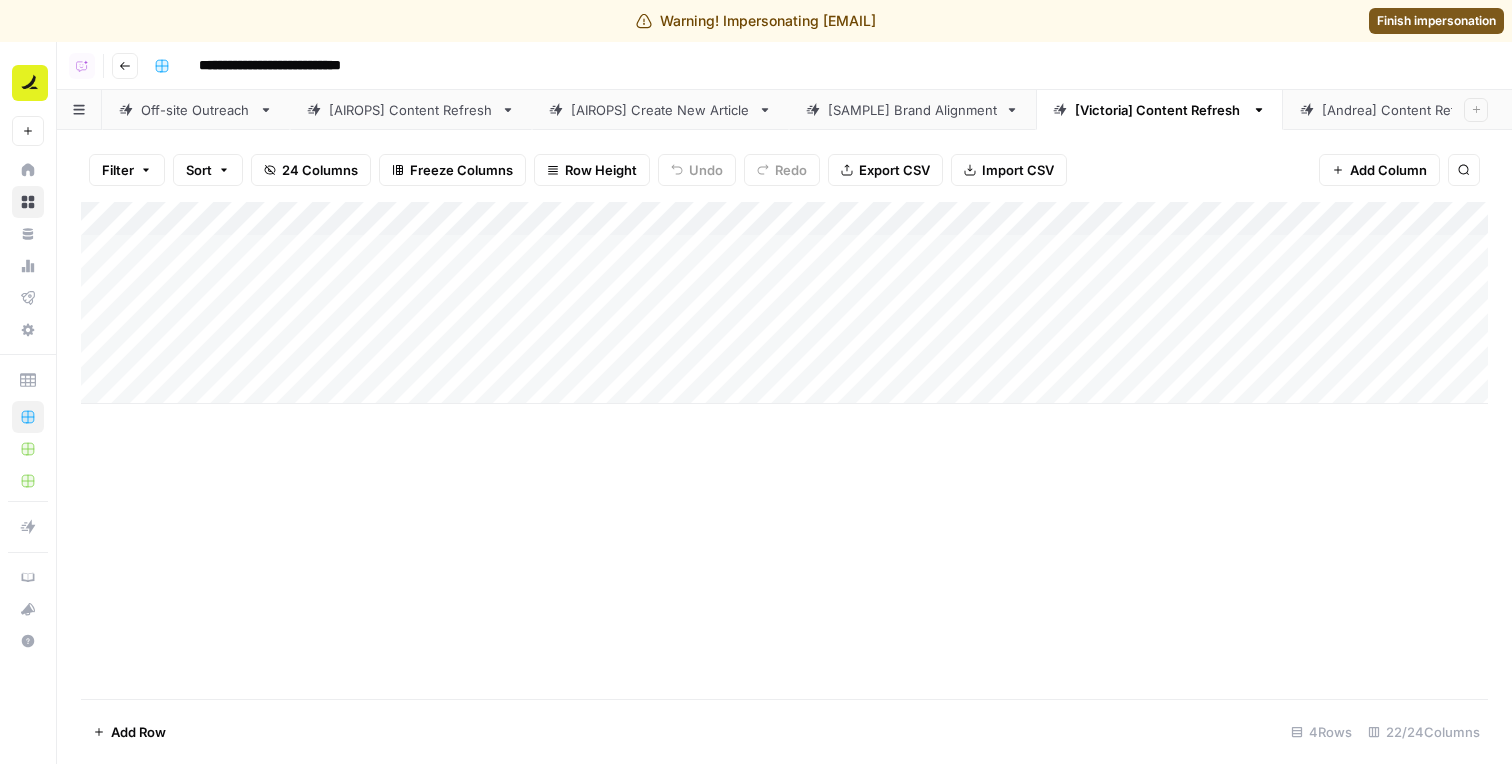 click on "[SAMPLE] Brand Alignment" at bounding box center [912, 110] 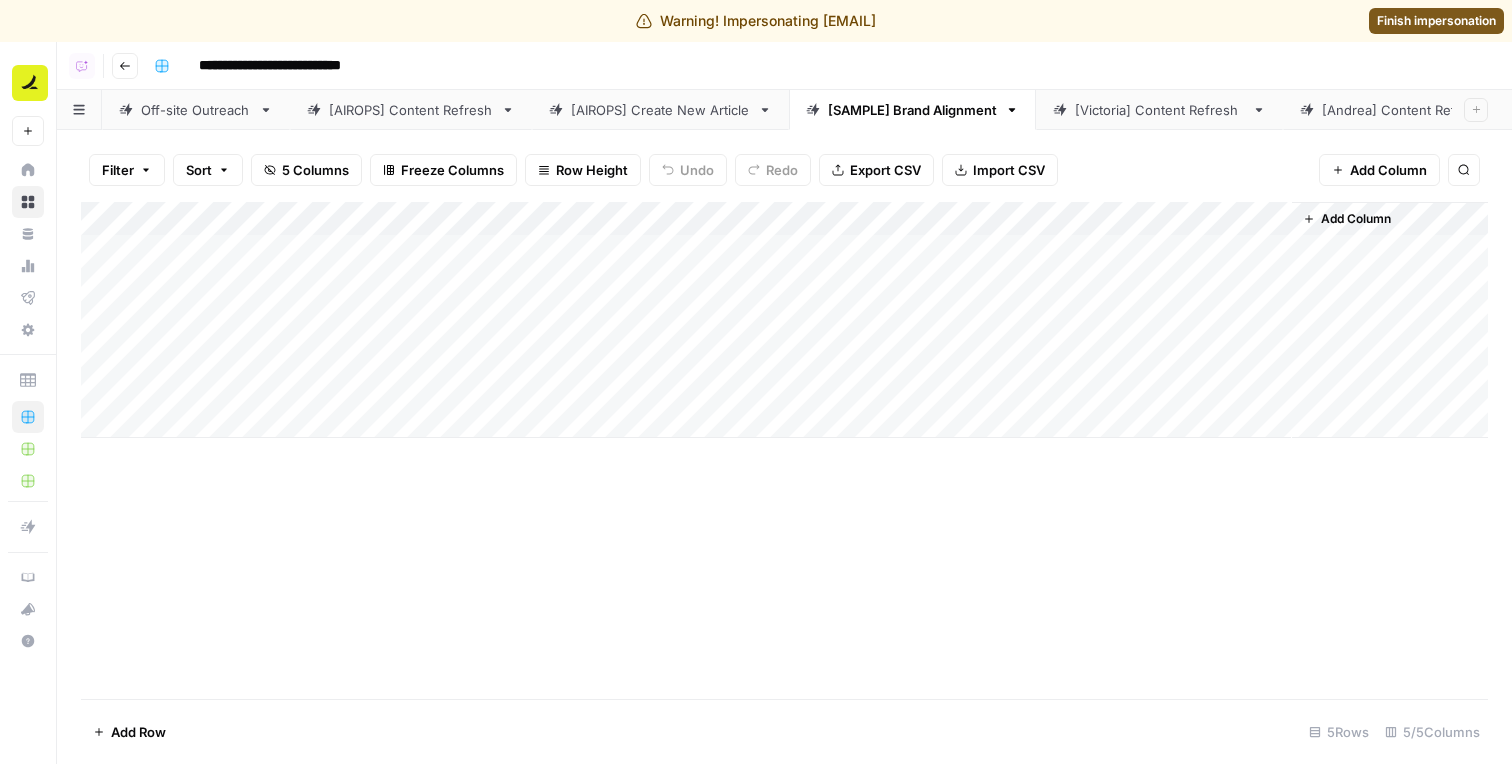 click on "[AIROPS] Create New Article" at bounding box center [660, 110] 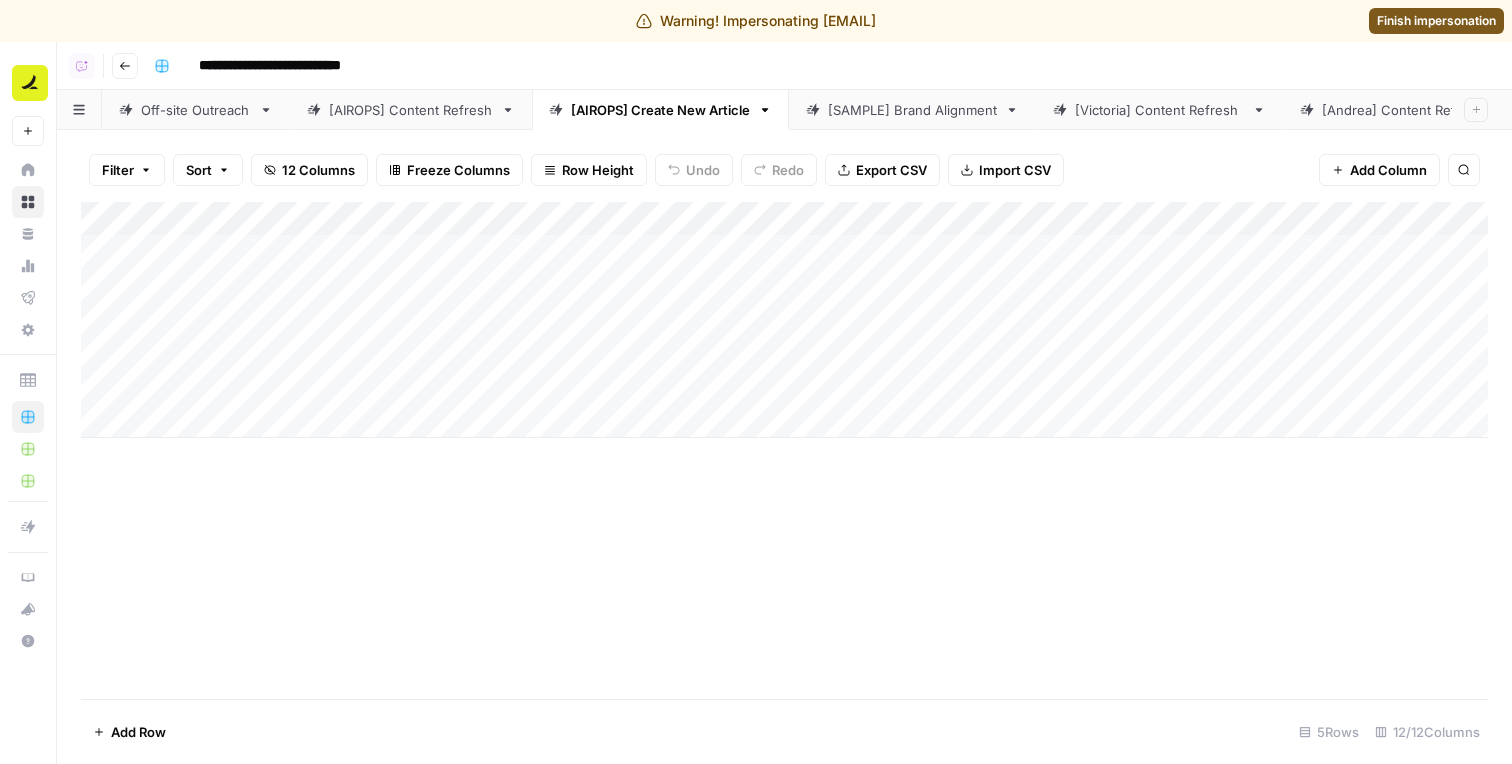 click on "Add Row 5  Rows 12/12  Columns" at bounding box center (784, 731) 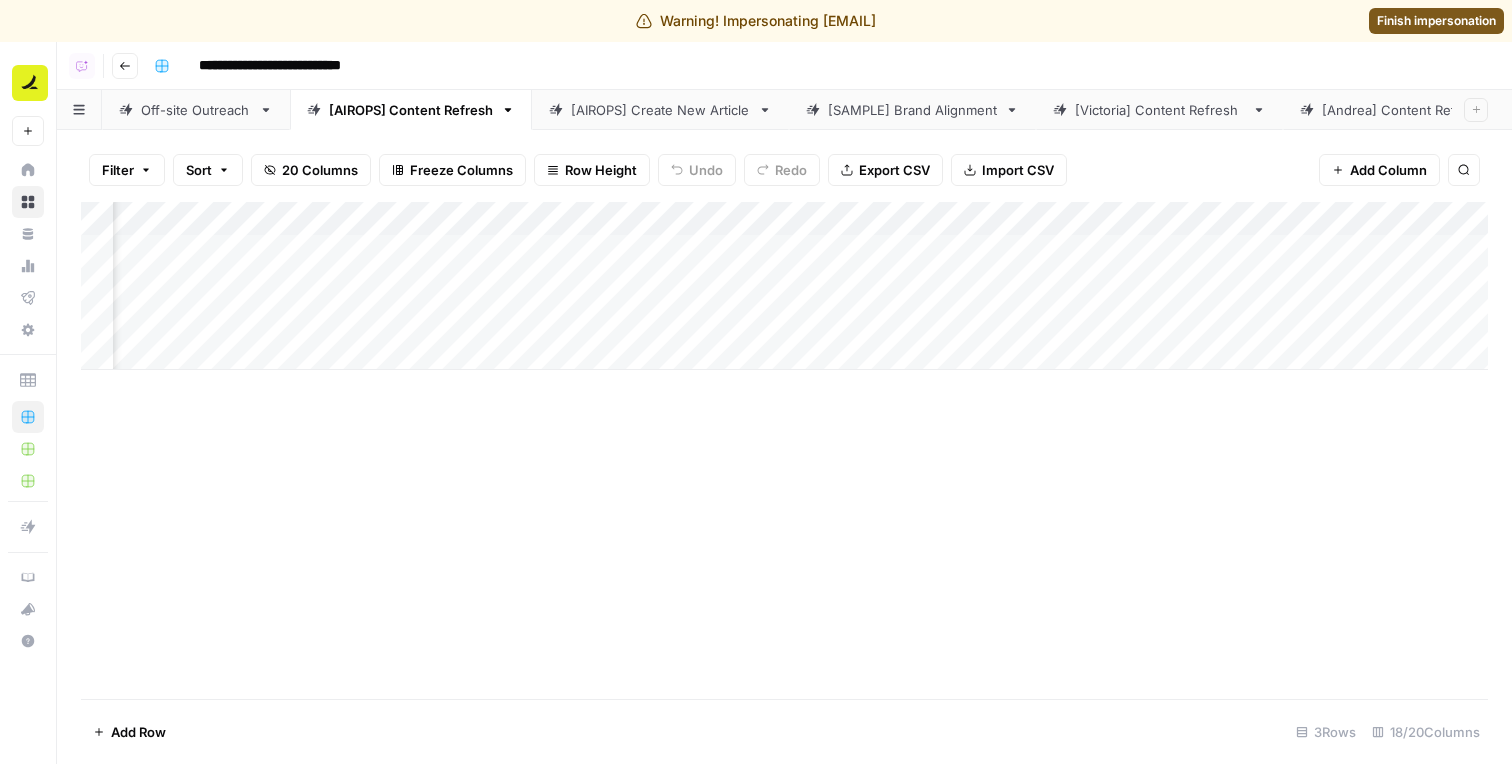 scroll, scrollTop: 0, scrollLeft: 459, axis: horizontal 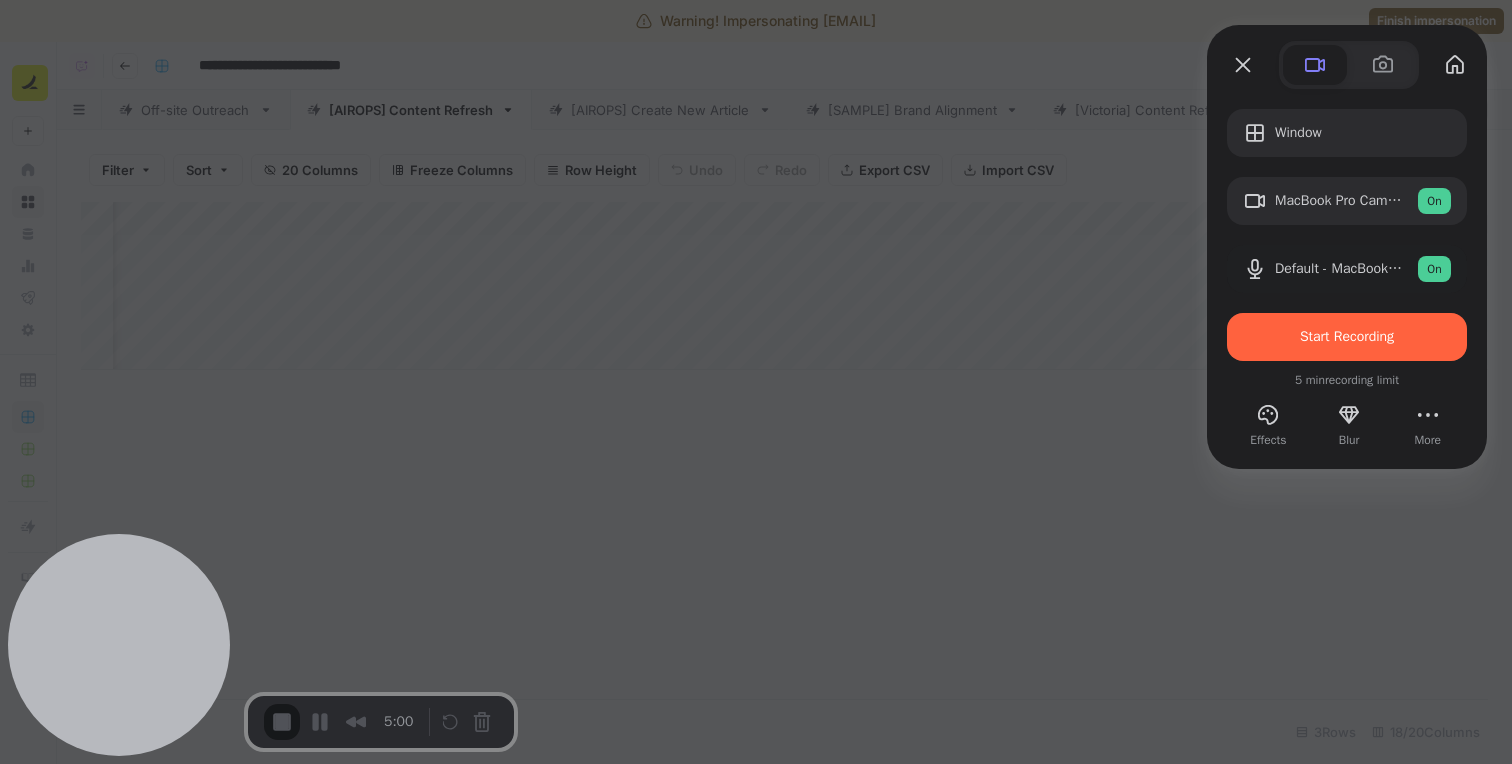 type 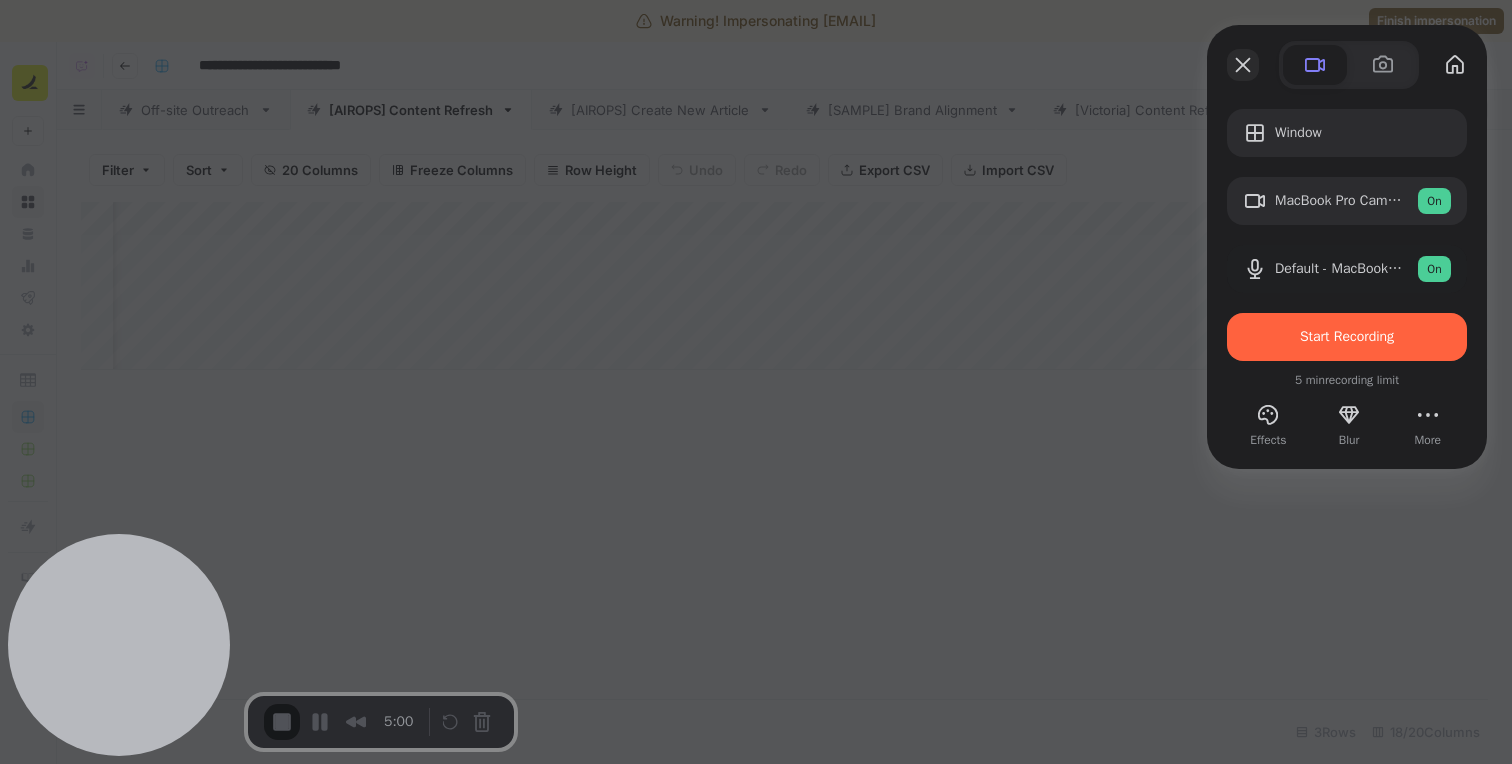 click at bounding box center (1243, 65) 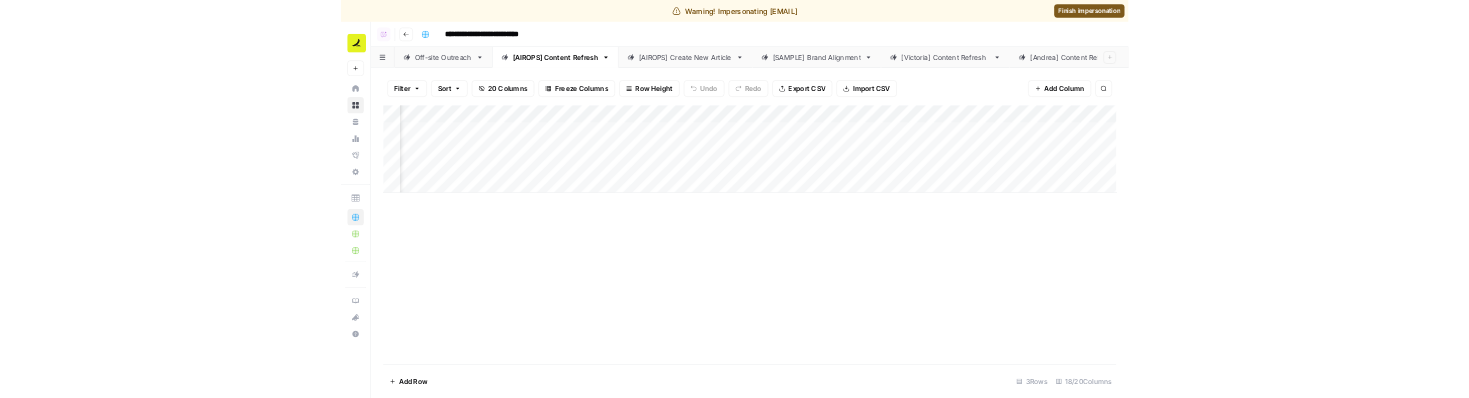 scroll, scrollTop: 0, scrollLeft: 1070, axis: horizontal 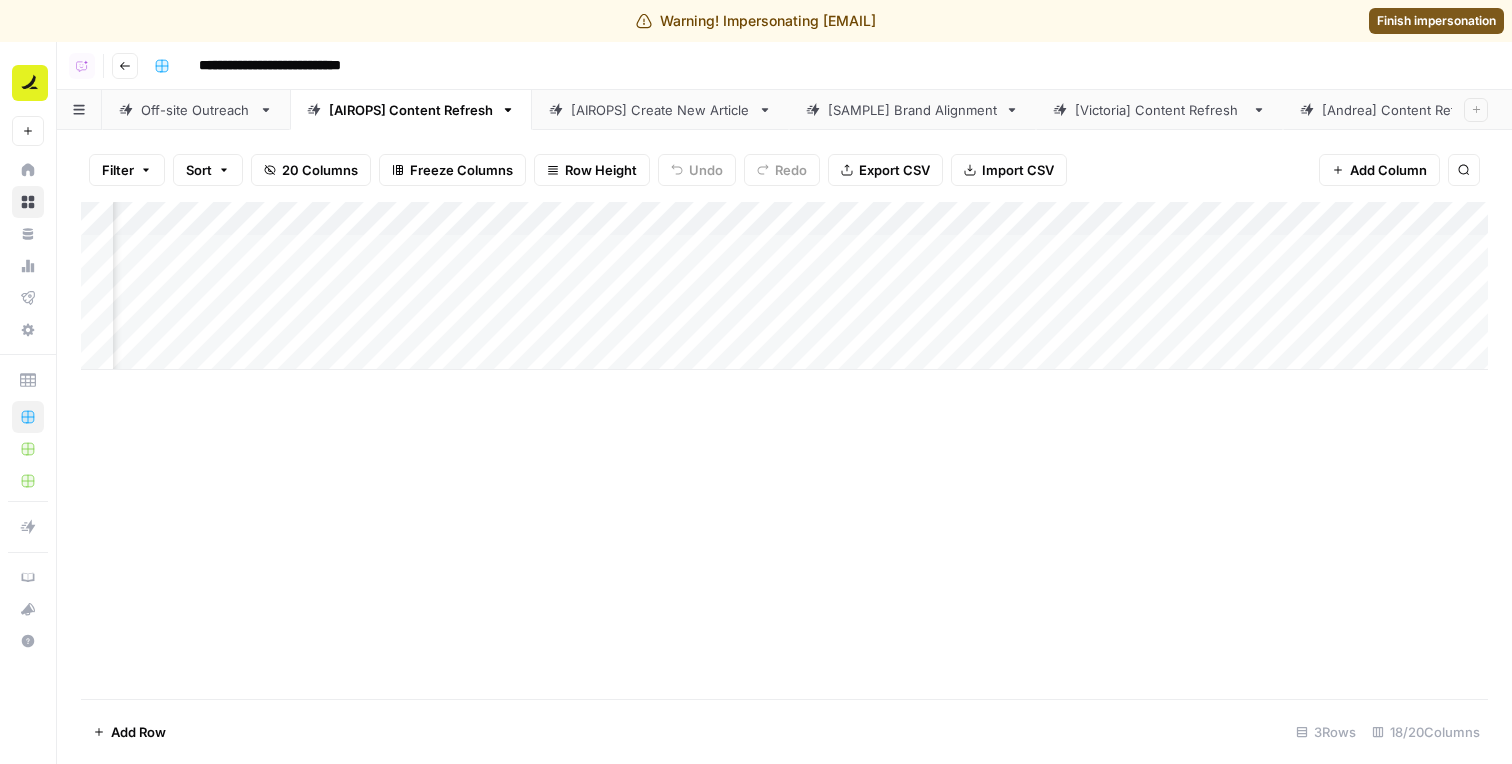 click on "[AIROPS] Create New Article" at bounding box center [660, 110] 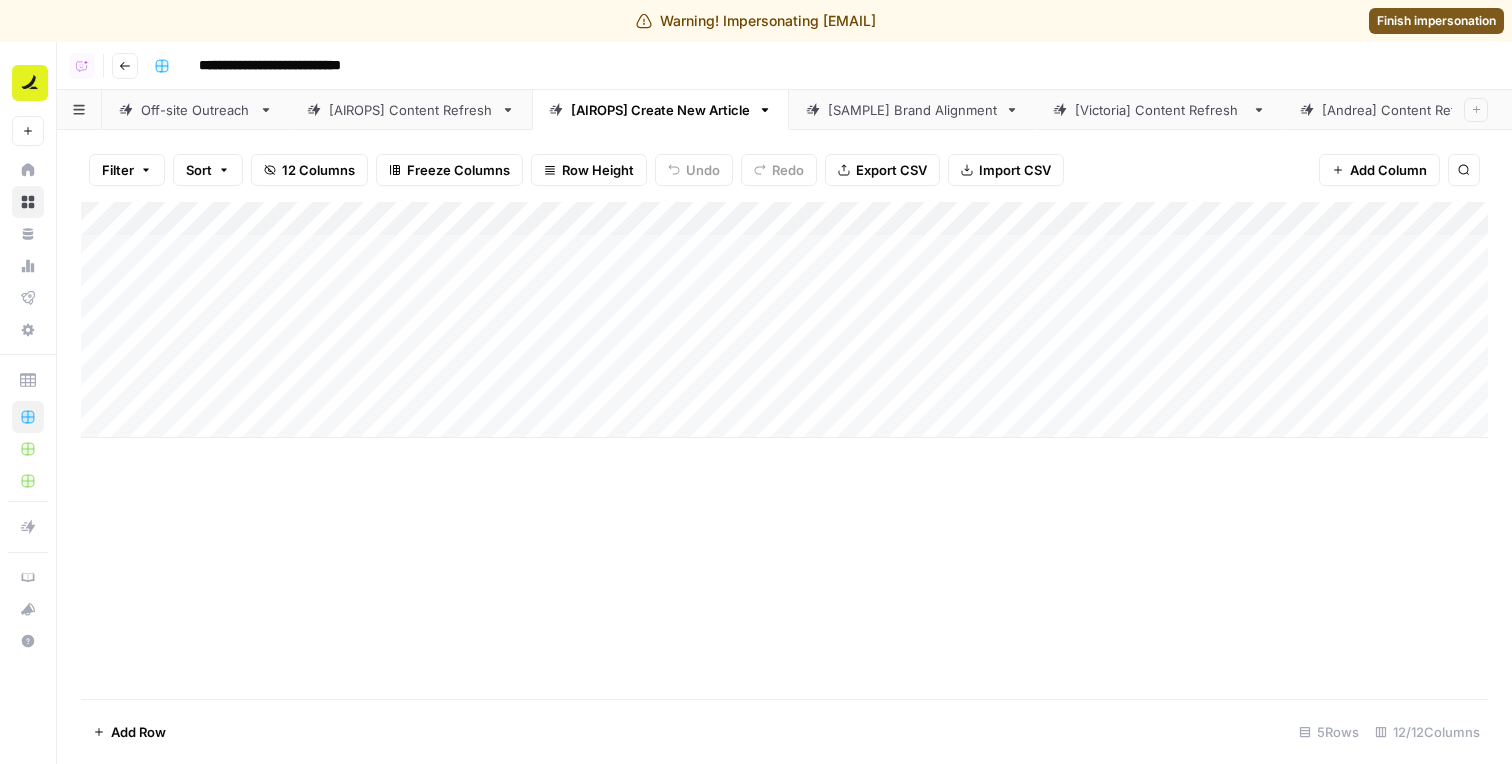 click on "[AIROPS] Content Refresh" at bounding box center (411, 110) 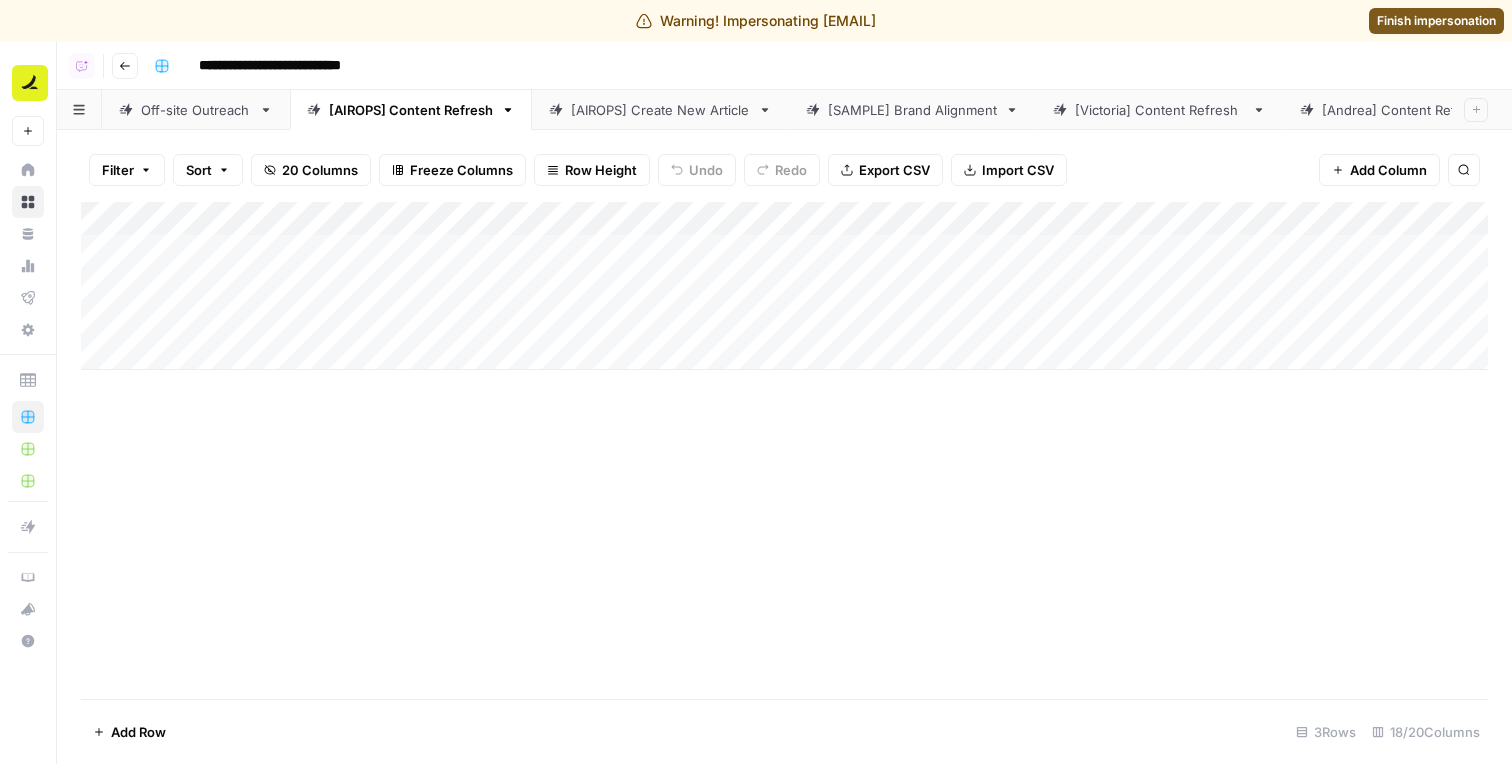 click on "Off-site Outreach" at bounding box center (196, 110) 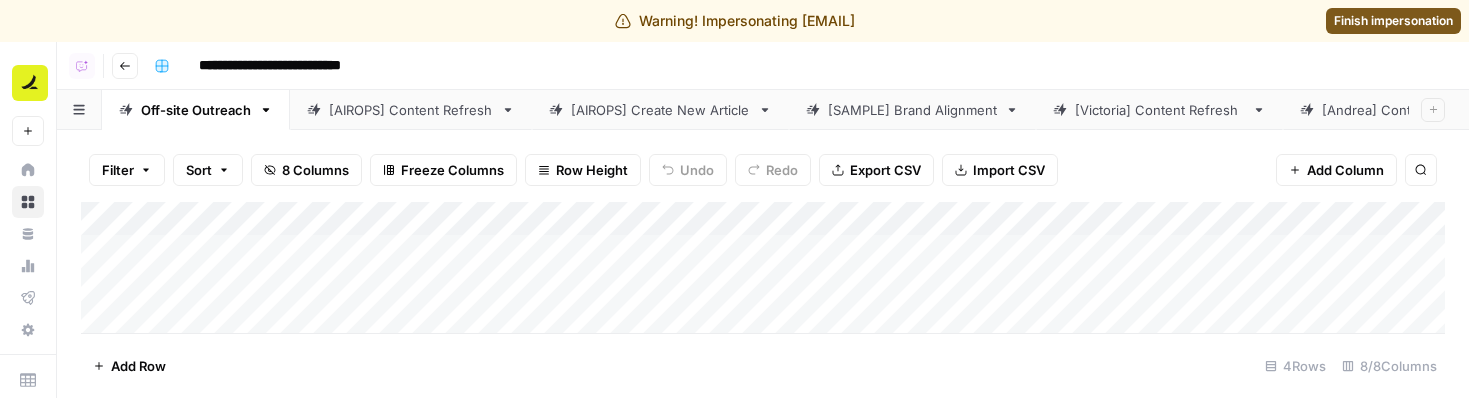 click on "[SAMPLE] Brand Alignment" at bounding box center (912, 110) 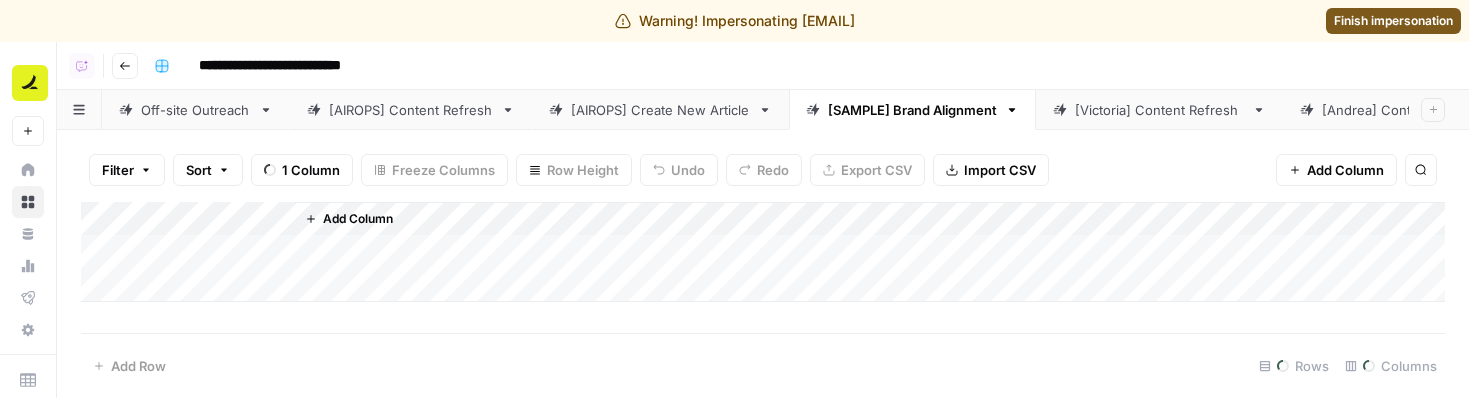 click on "[AIROPS] Create New Article" at bounding box center (660, 110) 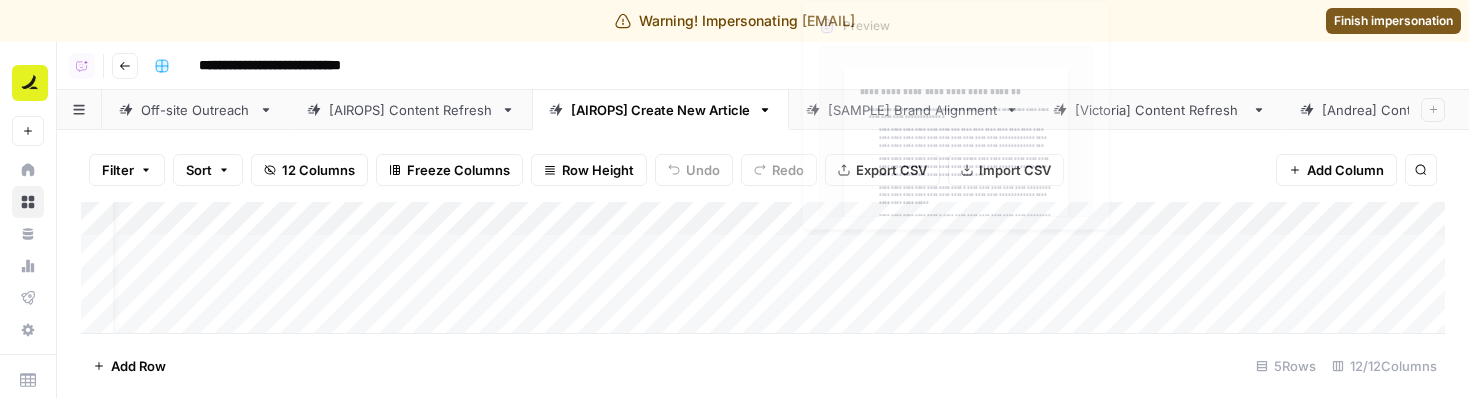 scroll, scrollTop: 0, scrollLeft: 424, axis: horizontal 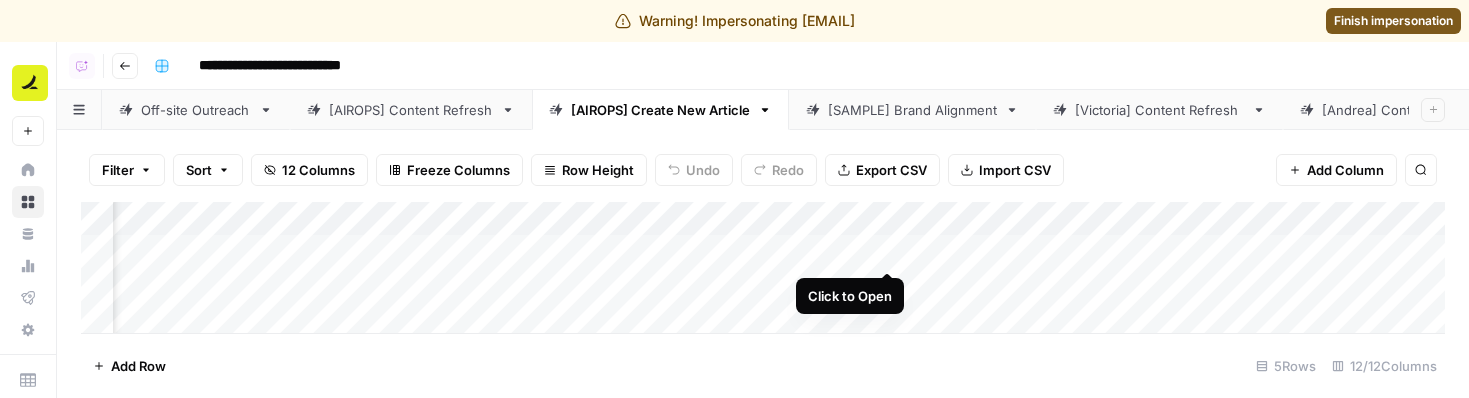 click on "Add Column" at bounding box center (763, 267) 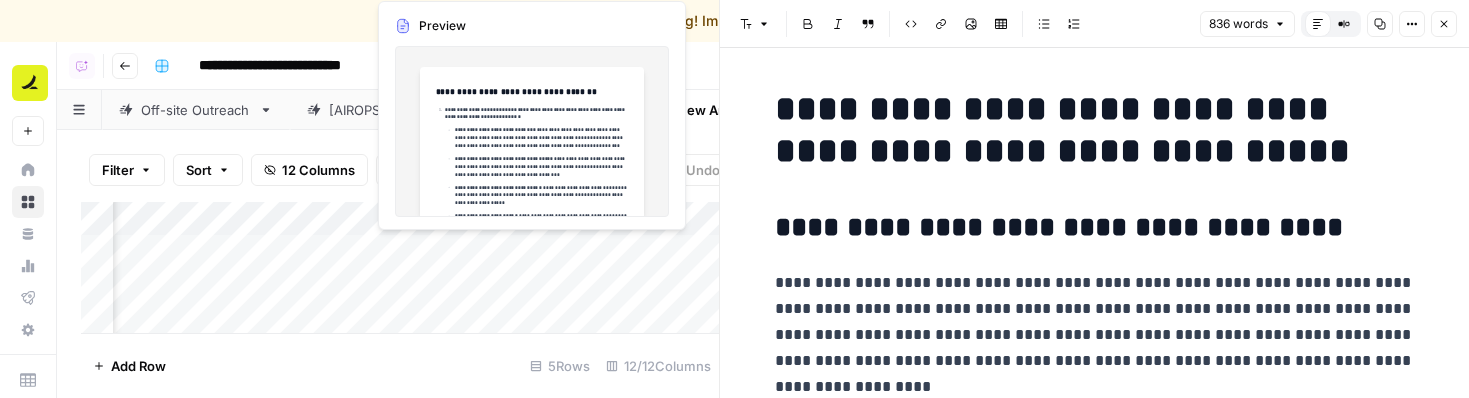 scroll, scrollTop: 0, scrollLeft: 571, axis: horizontal 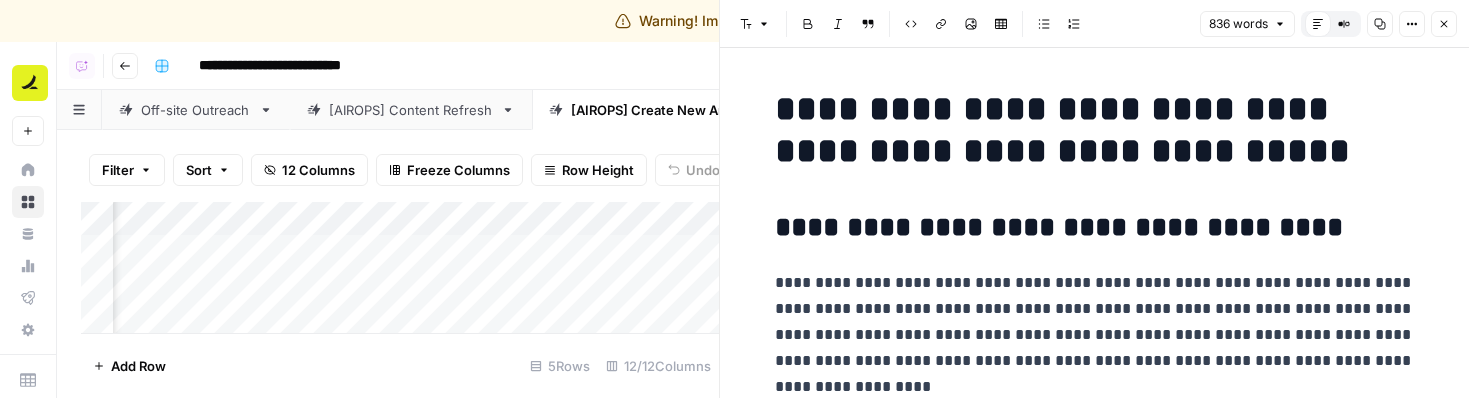 click on "[AIROPS] Content Refresh" at bounding box center [411, 110] 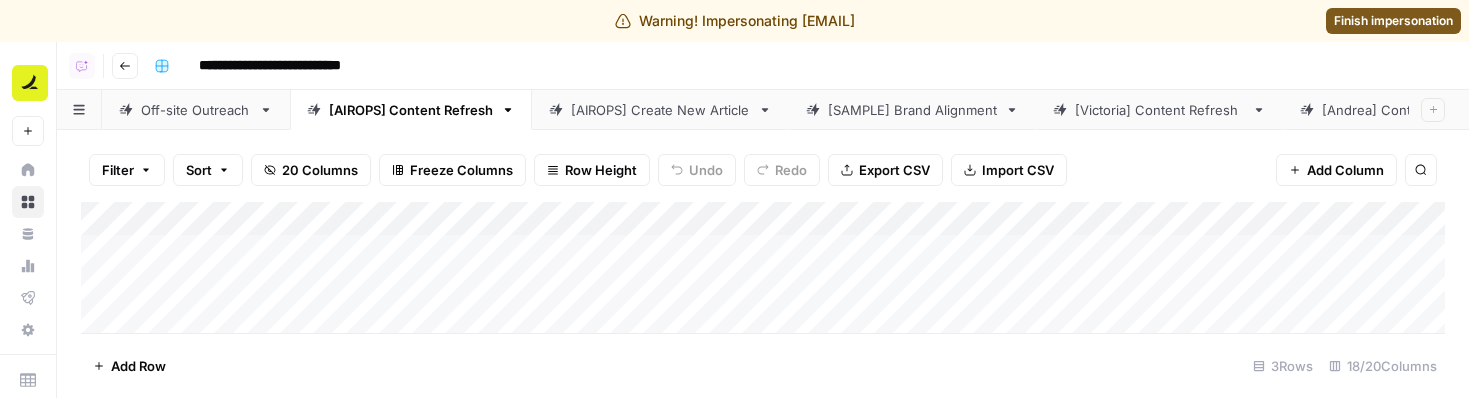 click on "[AIROPS] Create New Article" at bounding box center [660, 110] 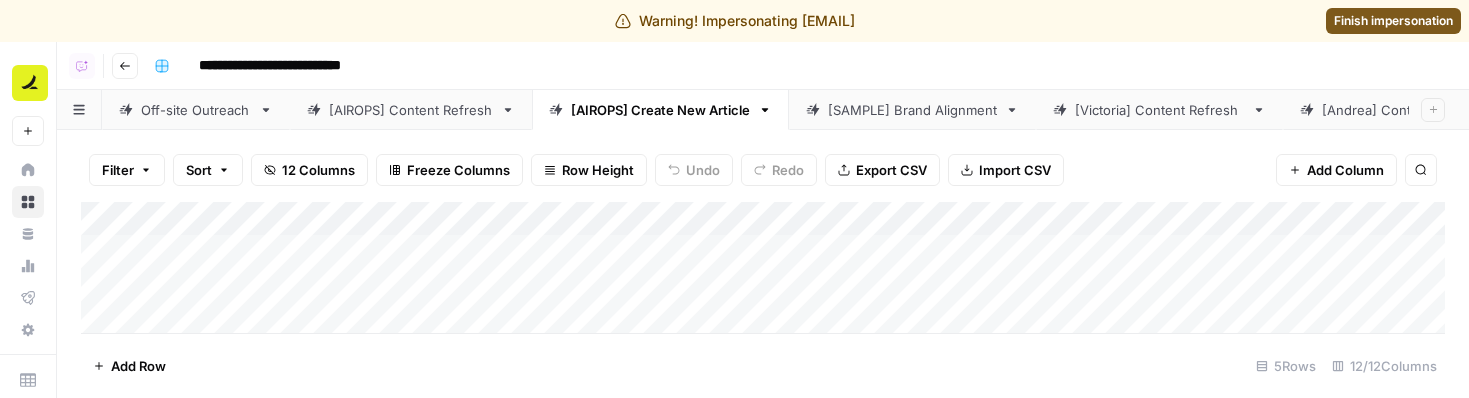 click on "[SAMPLE] Brand Alignment" at bounding box center [912, 110] 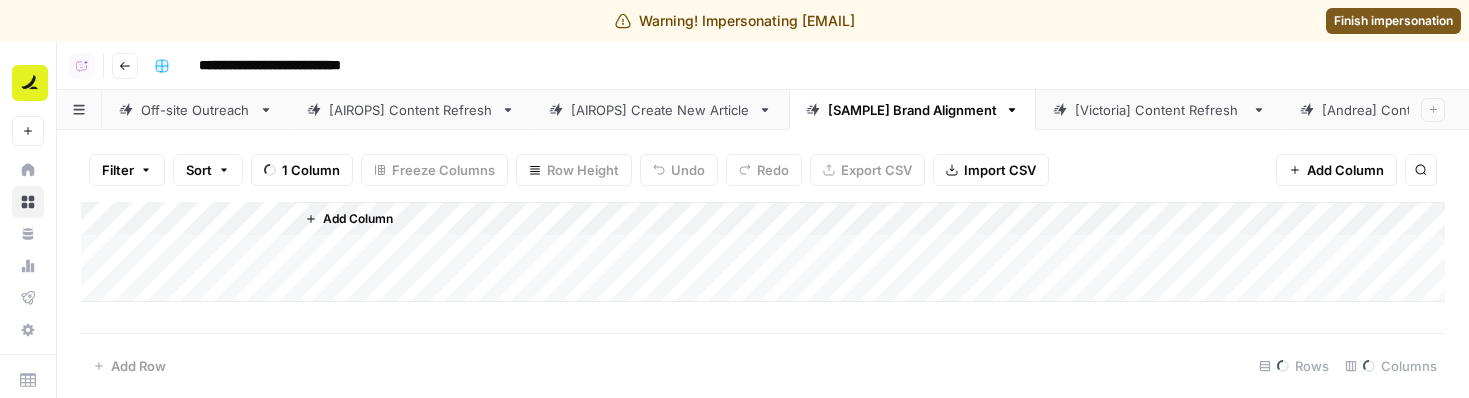 click on "[PERSON] Content Refresh" at bounding box center (1159, 110) 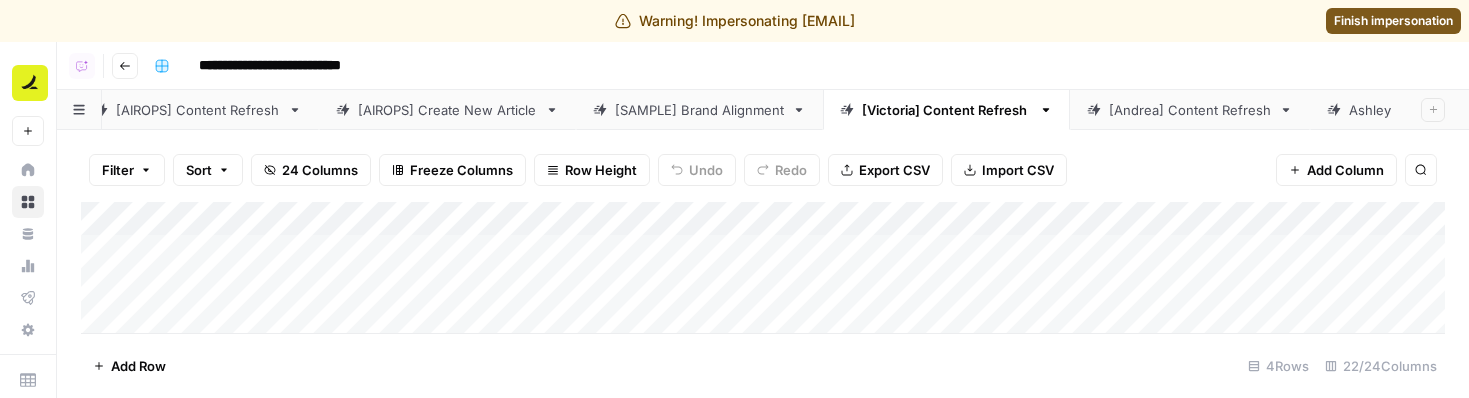 scroll, scrollTop: 0, scrollLeft: 875, axis: horizontal 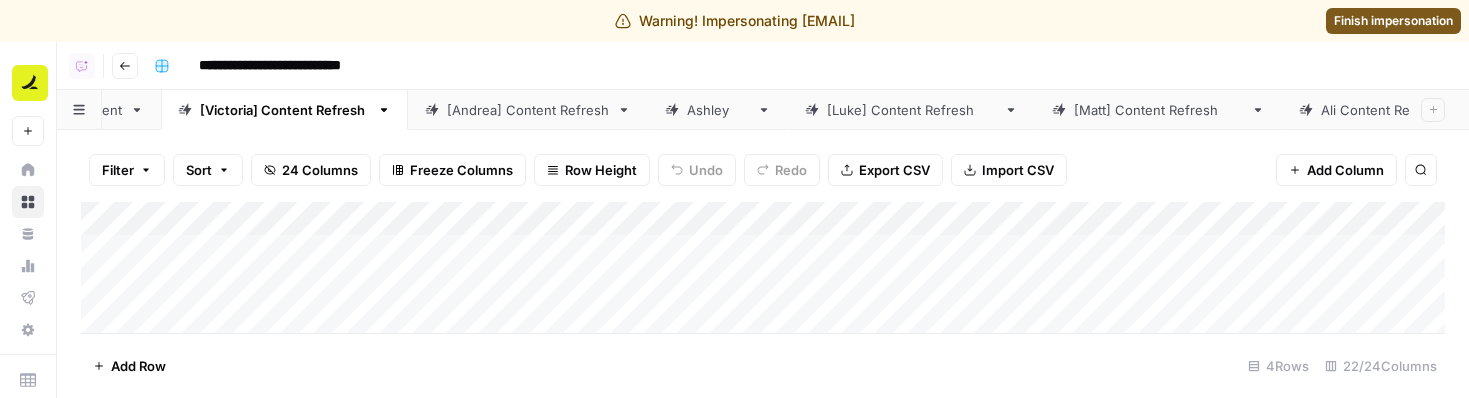click on "[PERSON] Content Refresh" at bounding box center (1158, 110) 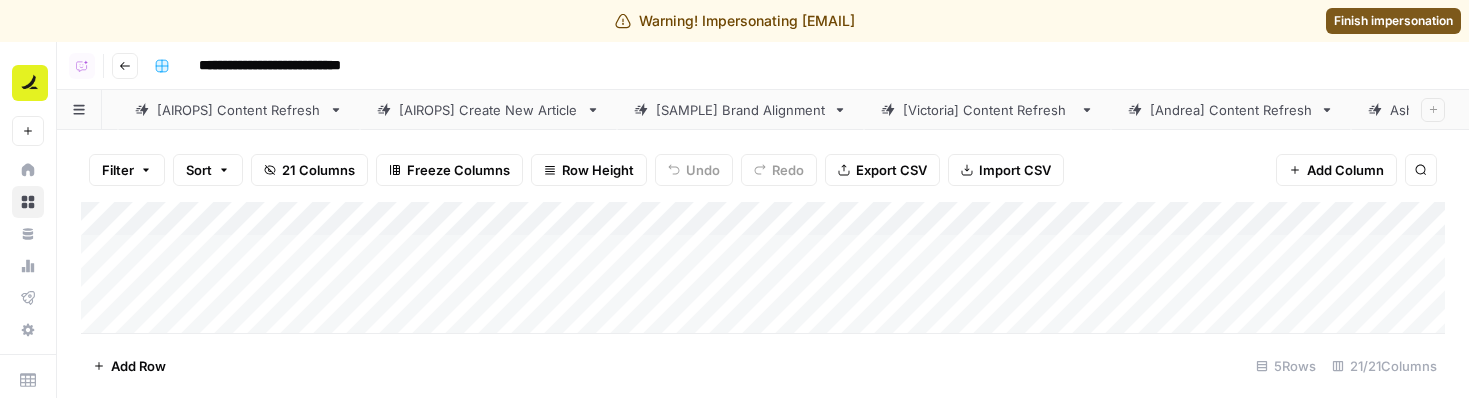 scroll, scrollTop: 0, scrollLeft: 325, axis: horizontal 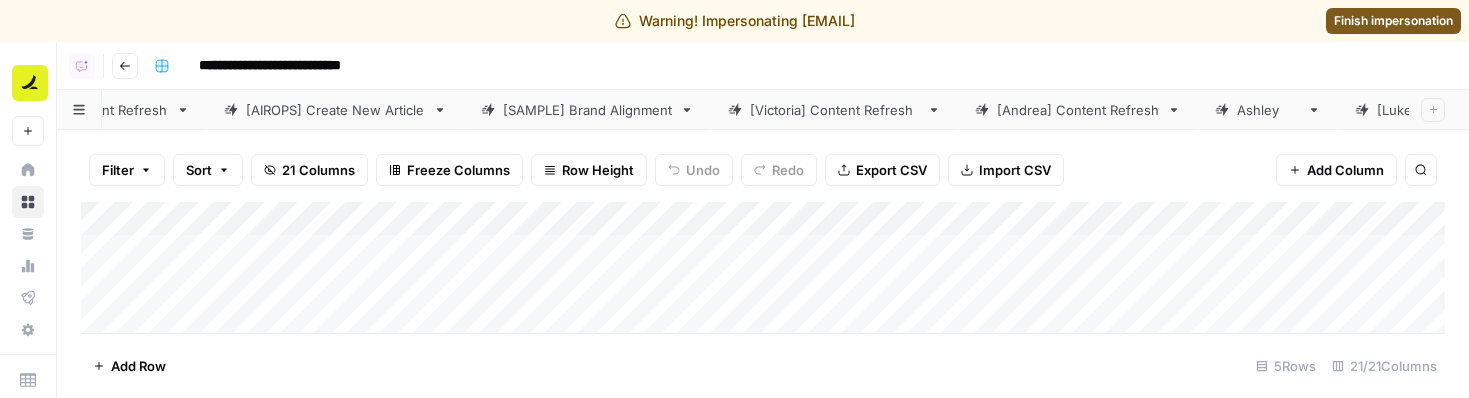 click on "[Andrea] Content Refresh" at bounding box center [1078, 110] 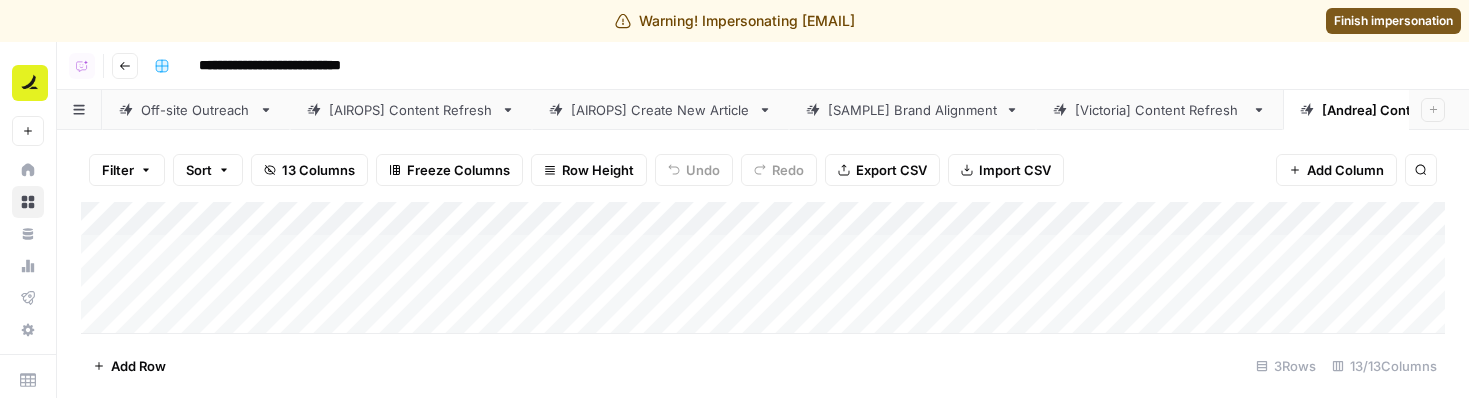 click on "[SAMPLE] Brand Alignment" at bounding box center [912, 110] 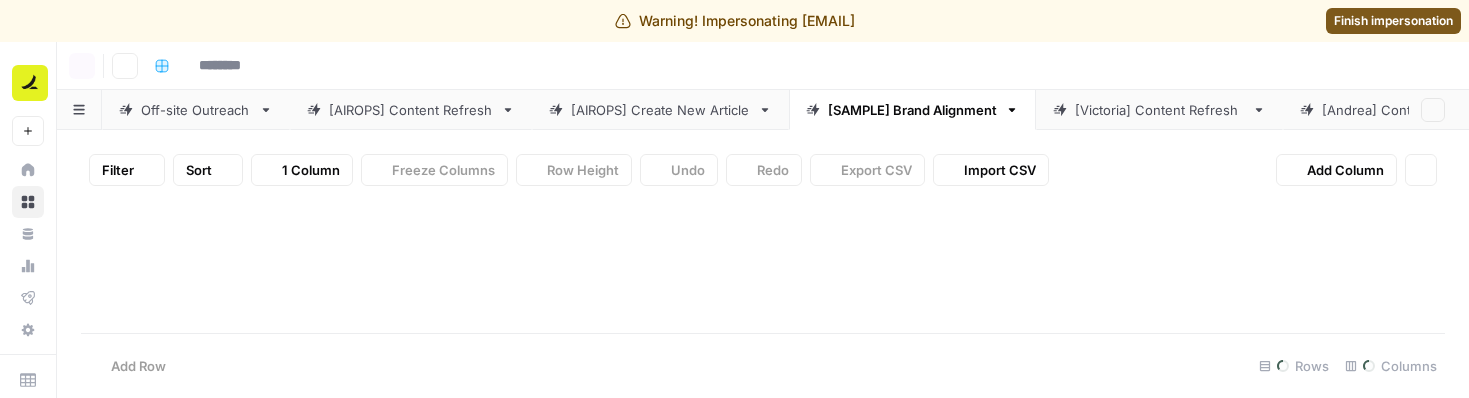 type on "**********" 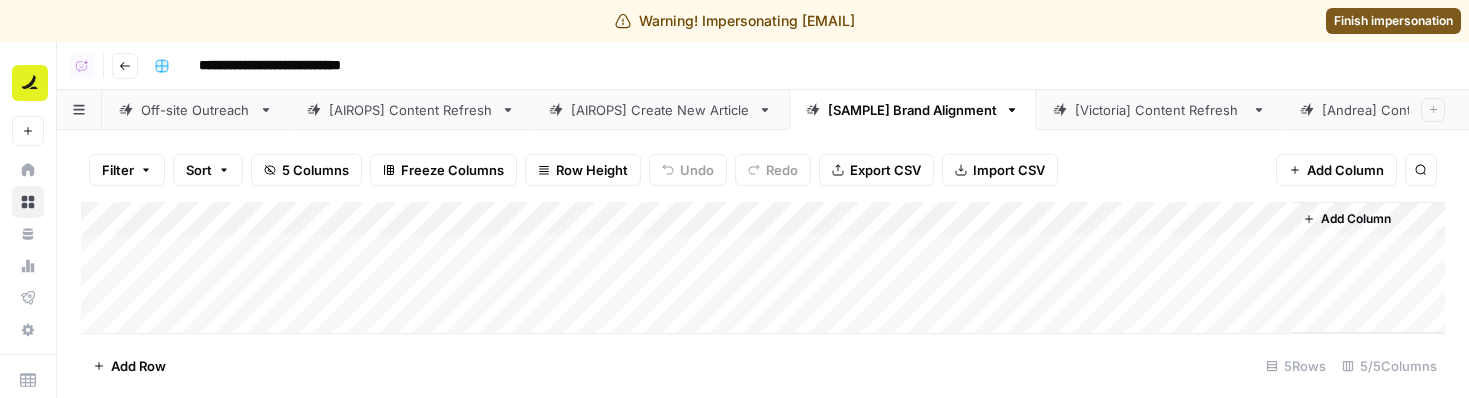click on "[PERSON] Content Refresh" at bounding box center (1159, 110) 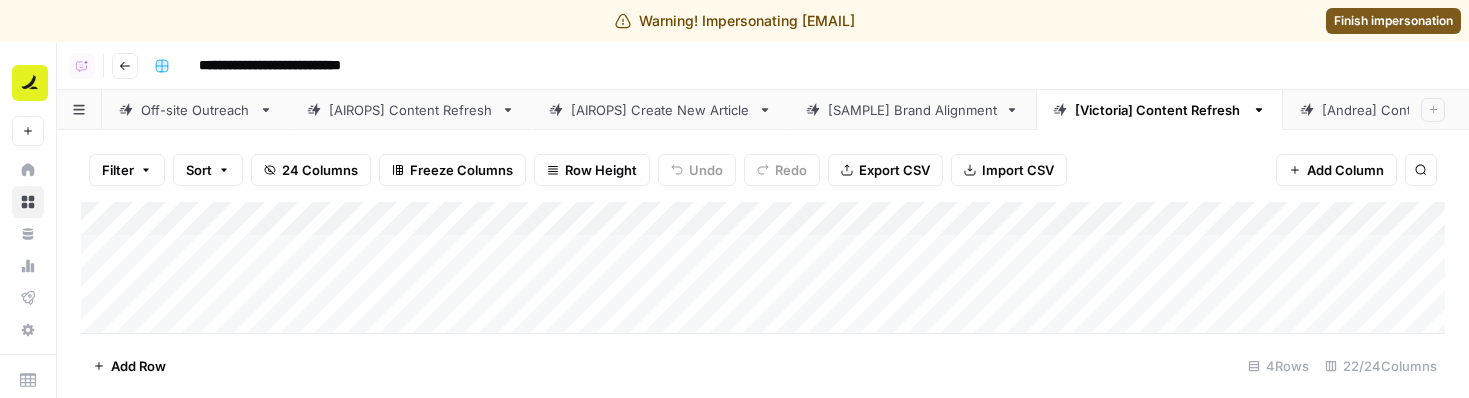 click on "[SAMPLE] Brand Alignment" at bounding box center (912, 110) 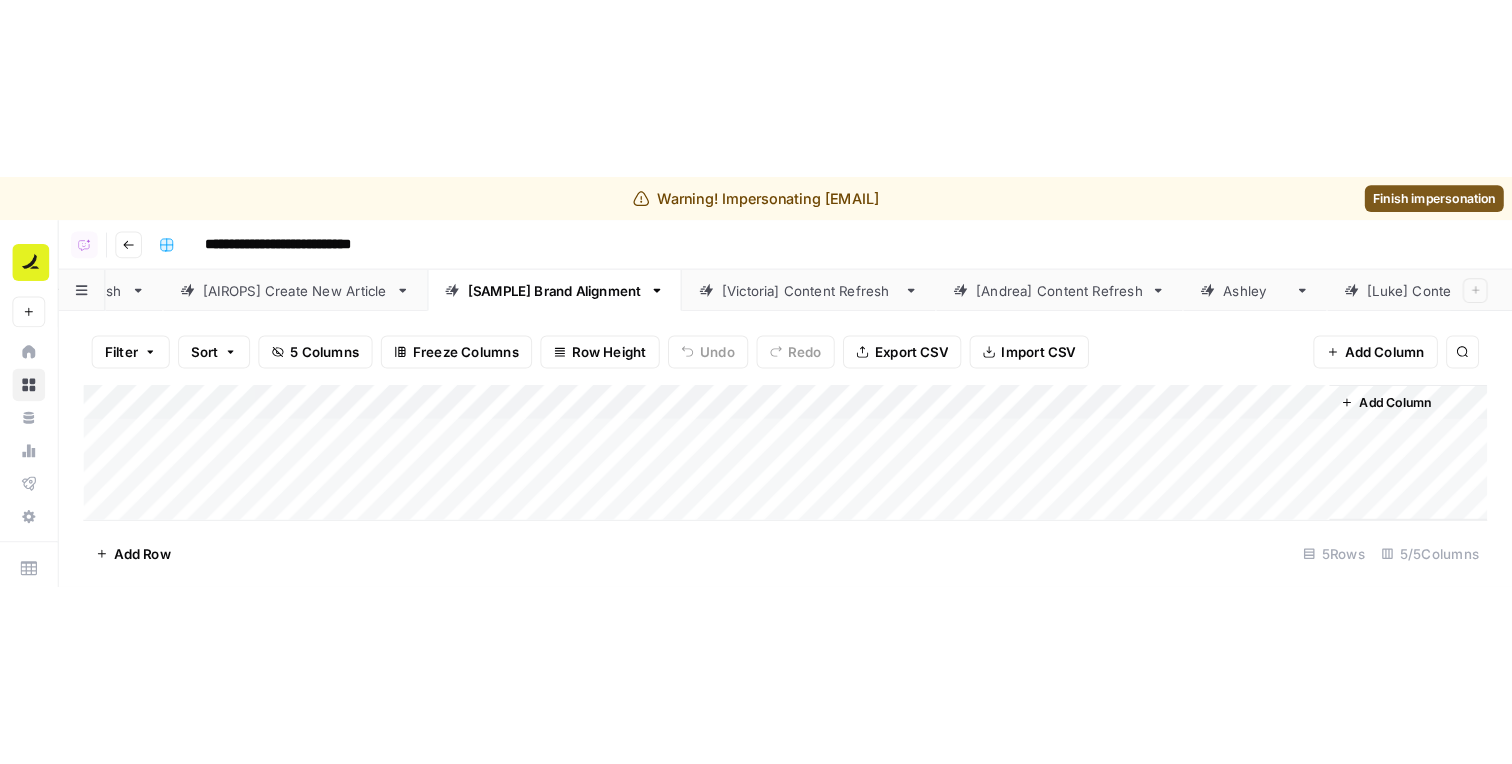 scroll, scrollTop: 0, scrollLeft: 389, axis: horizontal 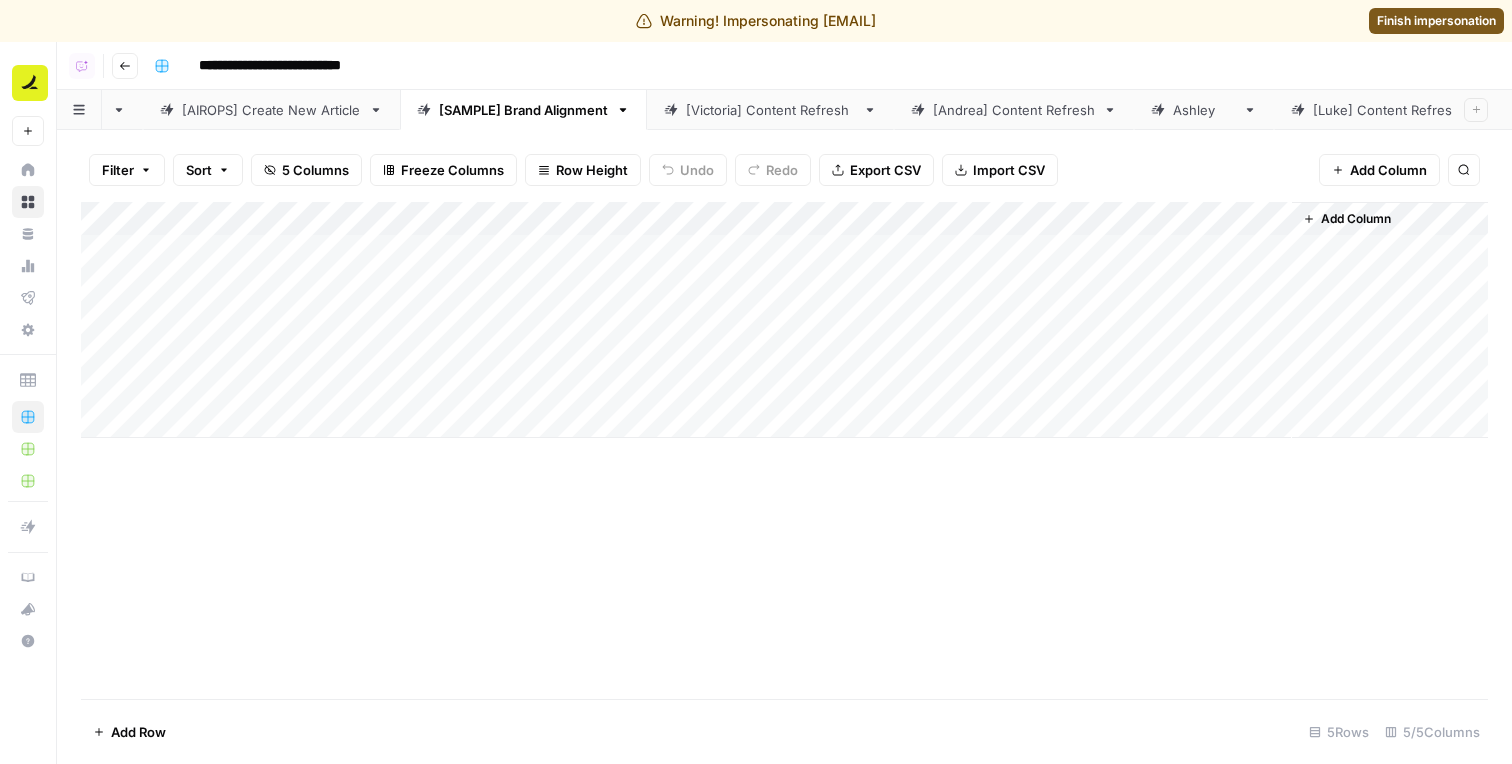 click on "[Andrea] Content Refresh" at bounding box center (1014, 110) 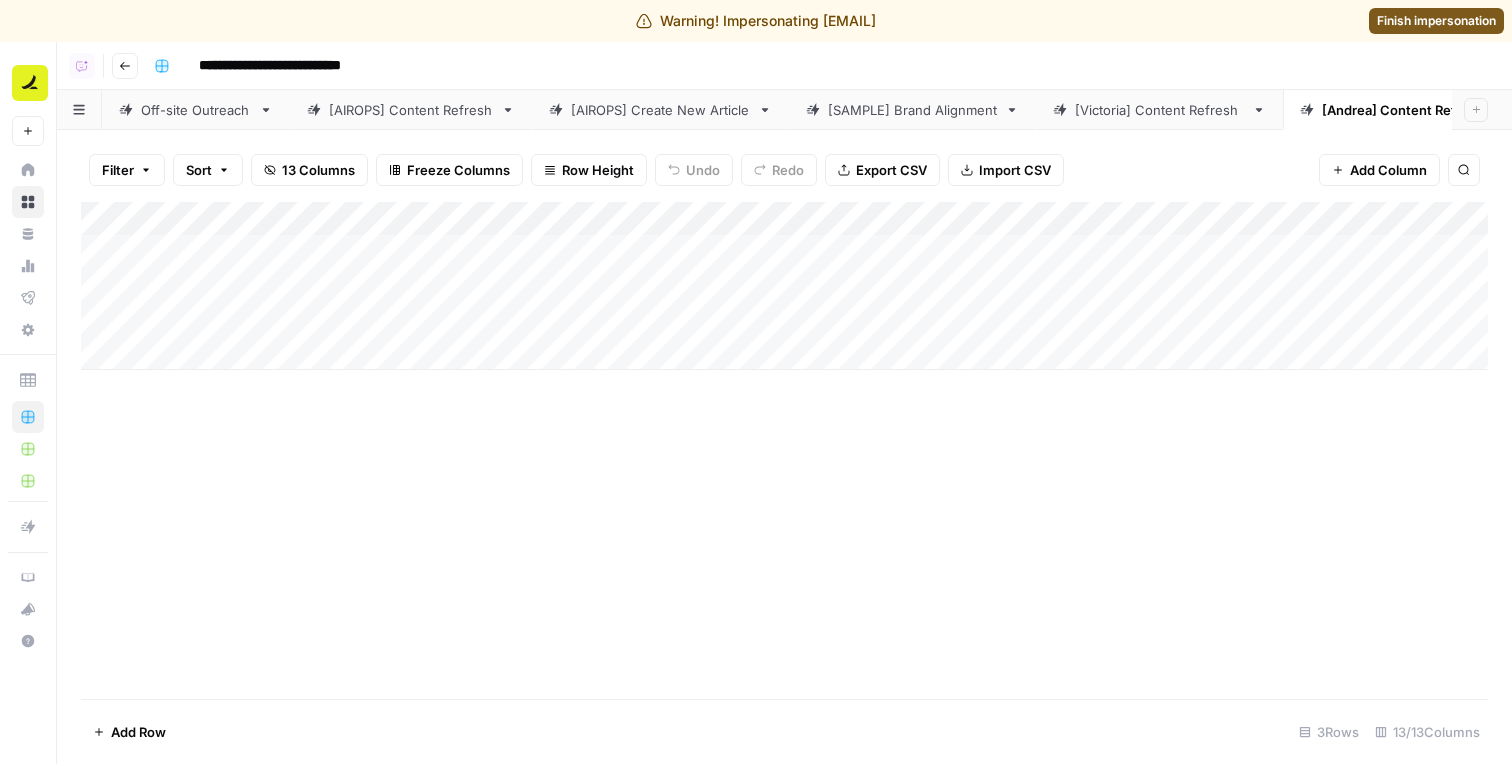 click on "Add Column" at bounding box center (784, 286) 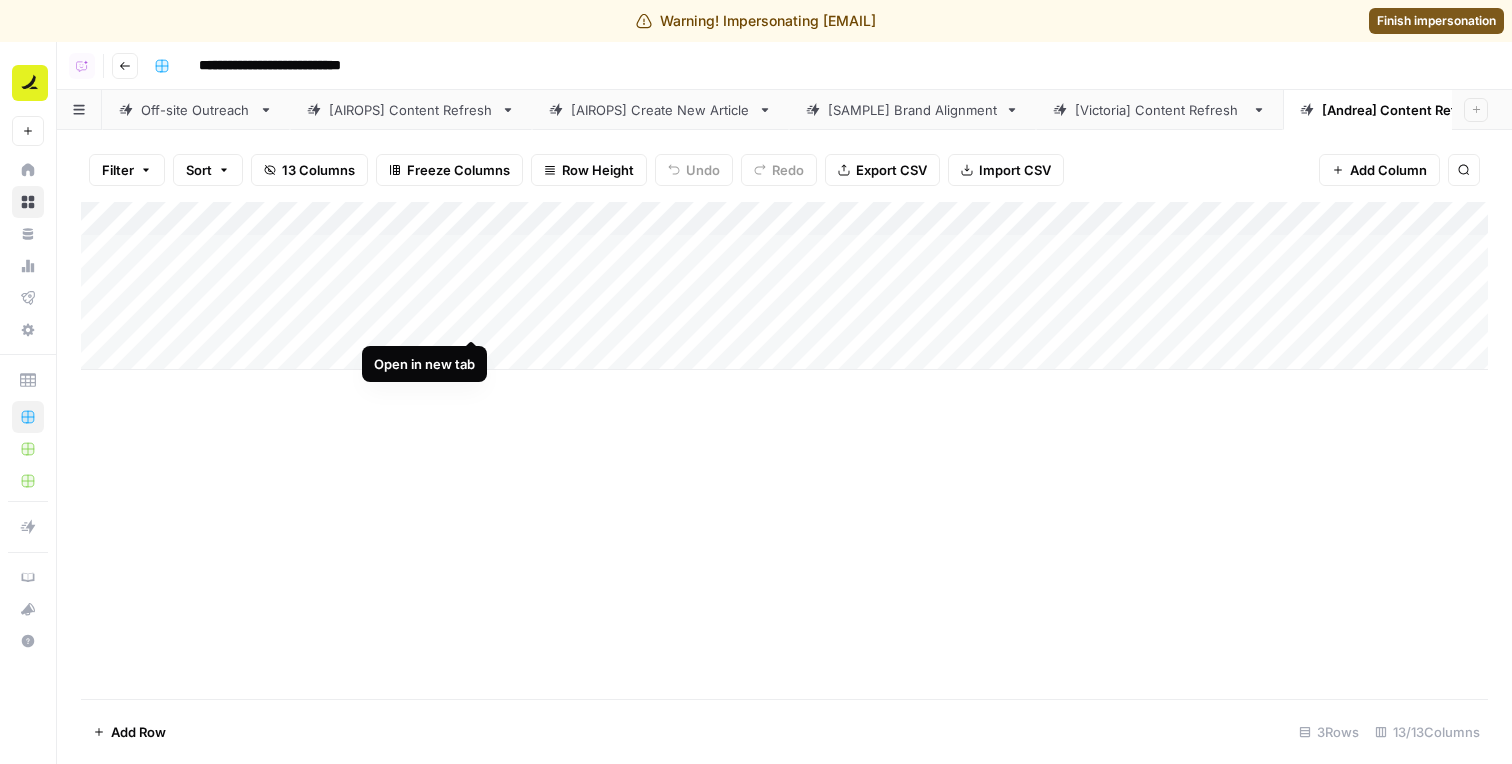 click on "Add Column" at bounding box center (784, 286) 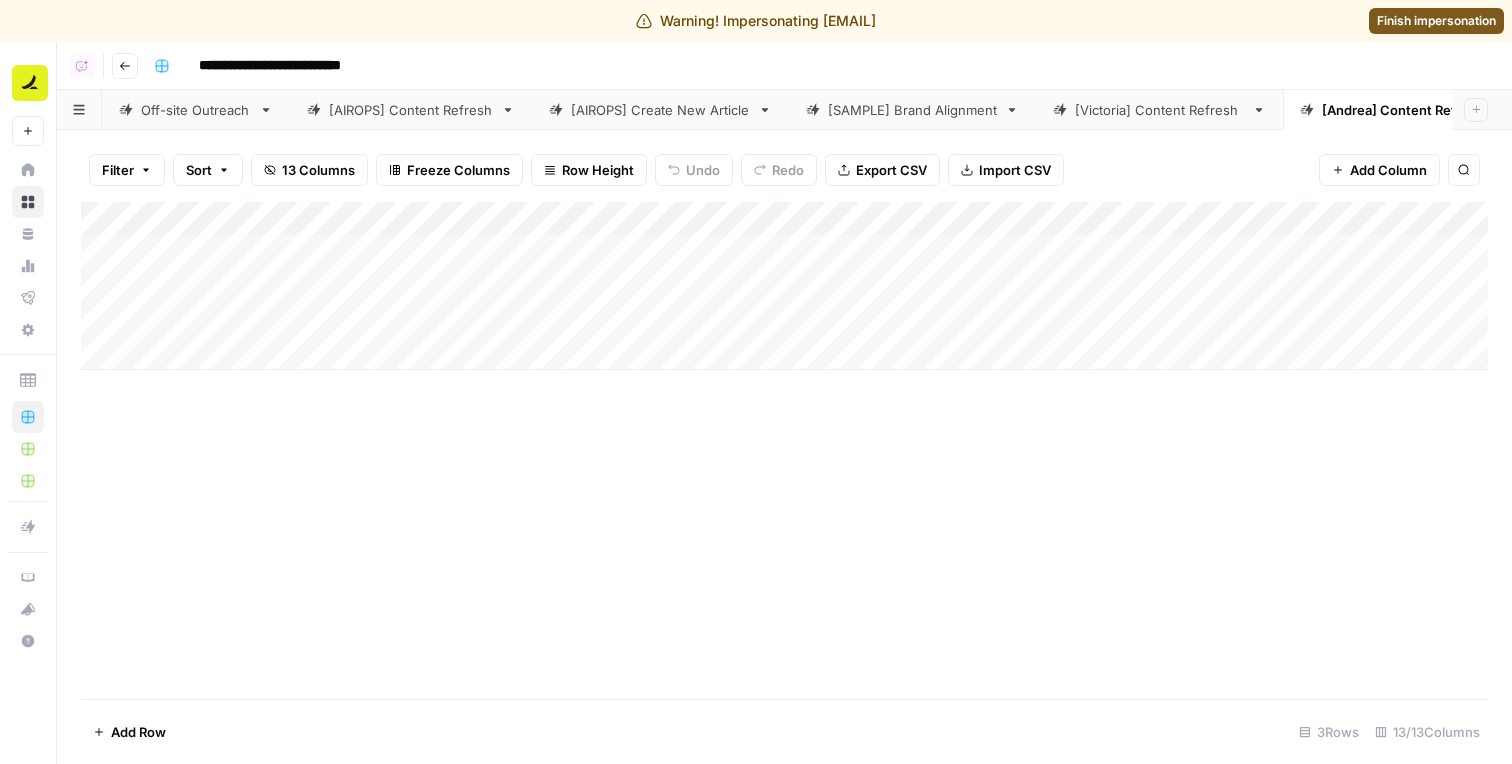 click on "[AIROPS] Create New Article" at bounding box center (660, 110) 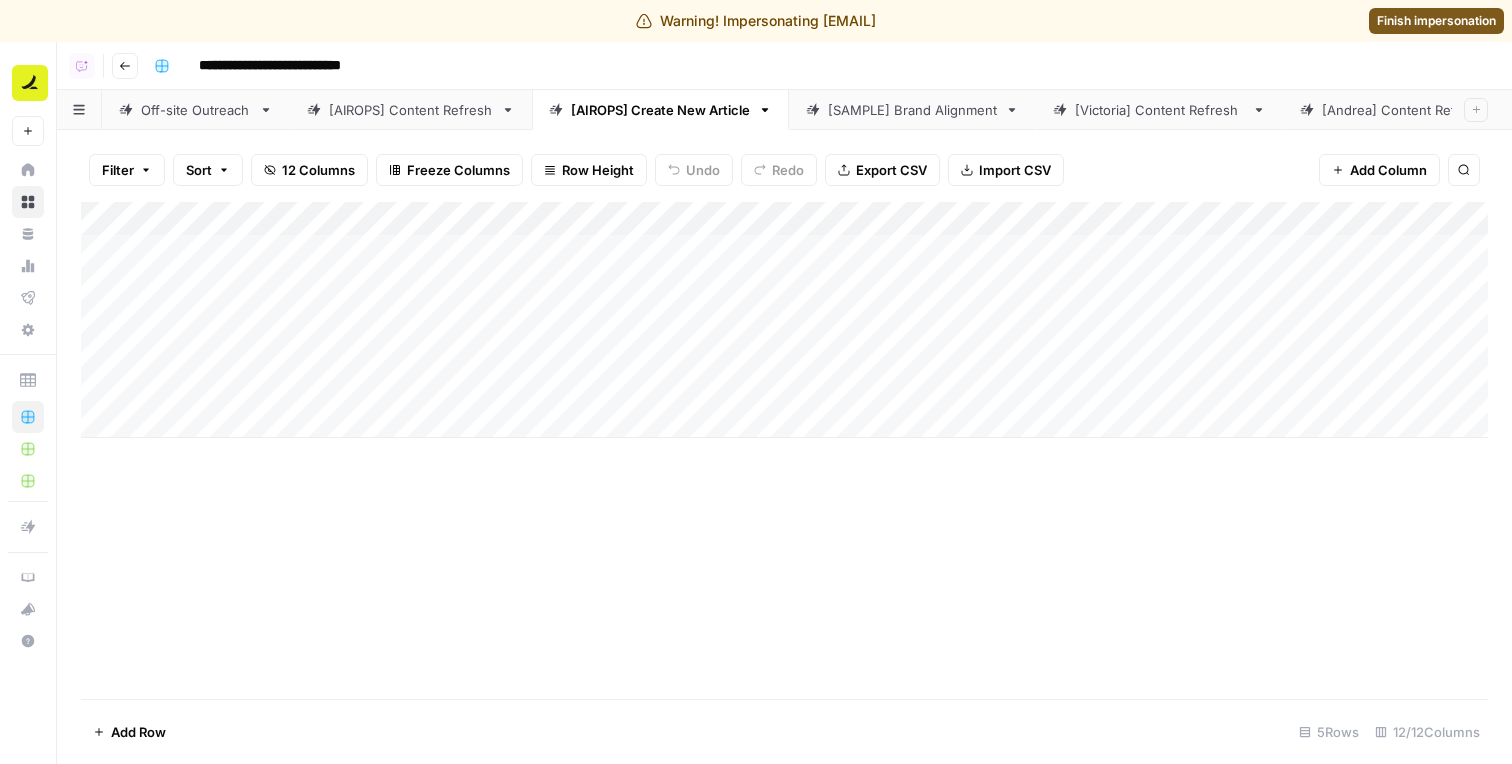 click on "[AIROPS] Content Refresh" at bounding box center (411, 110) 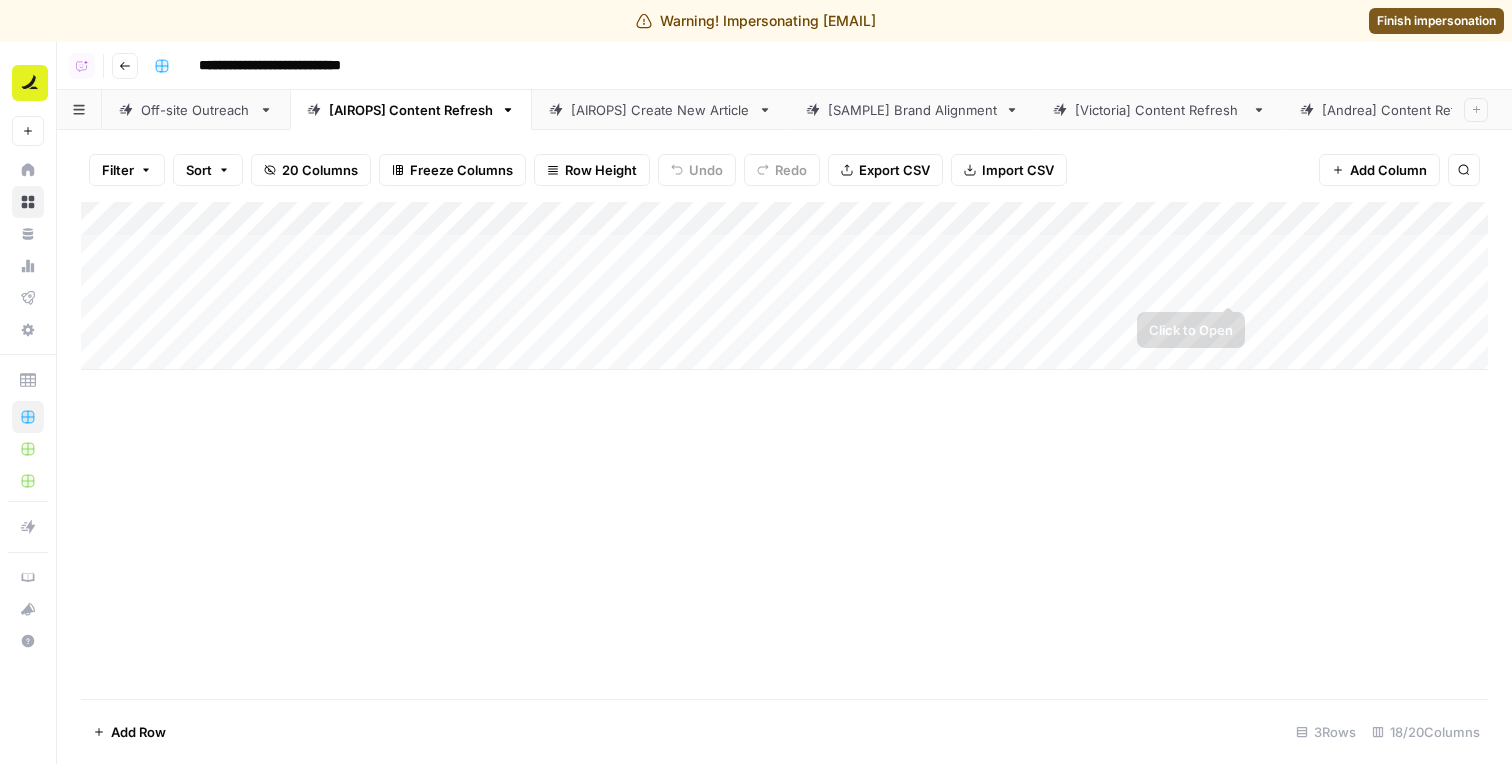 click on "Add Column" at bounding box center (784, 286) 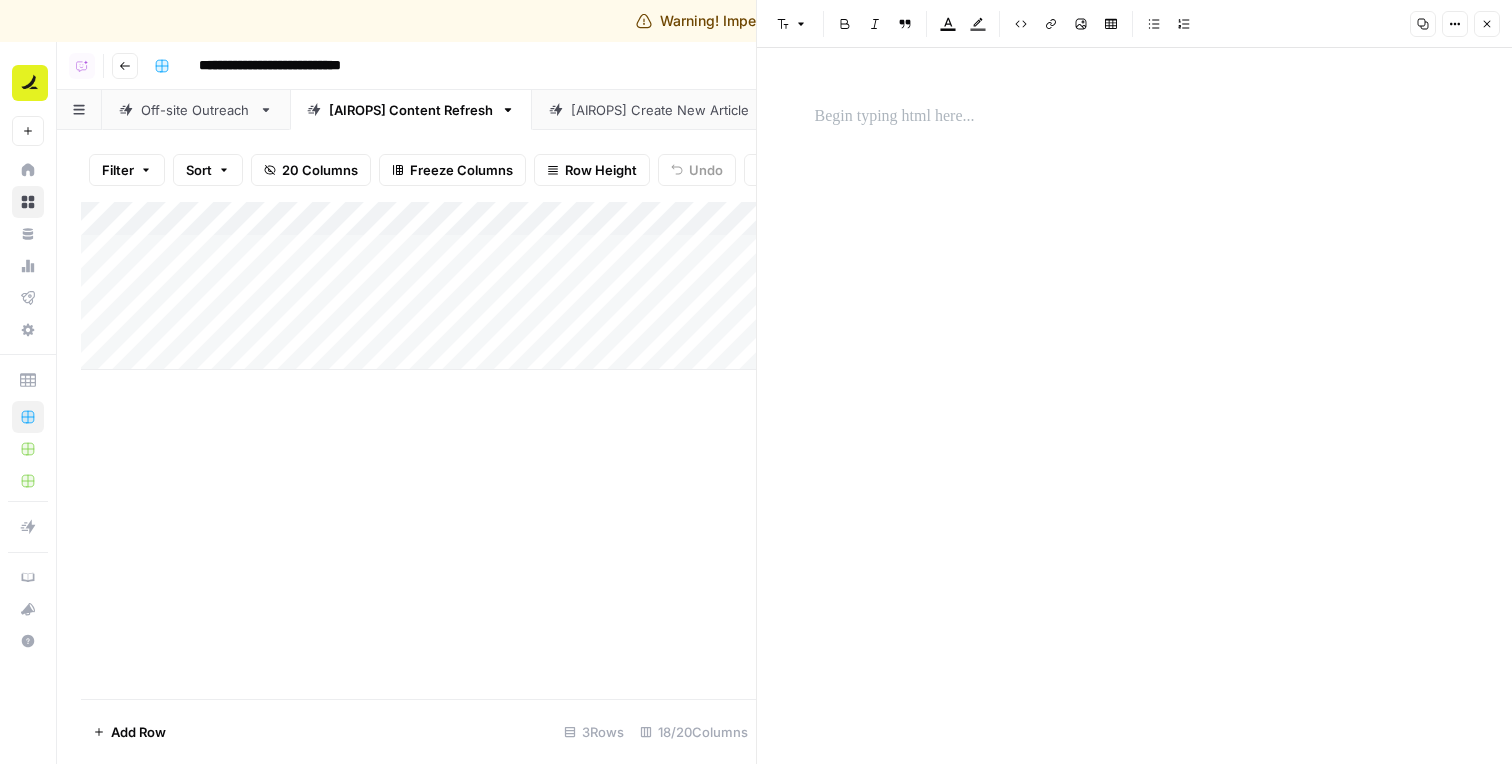click 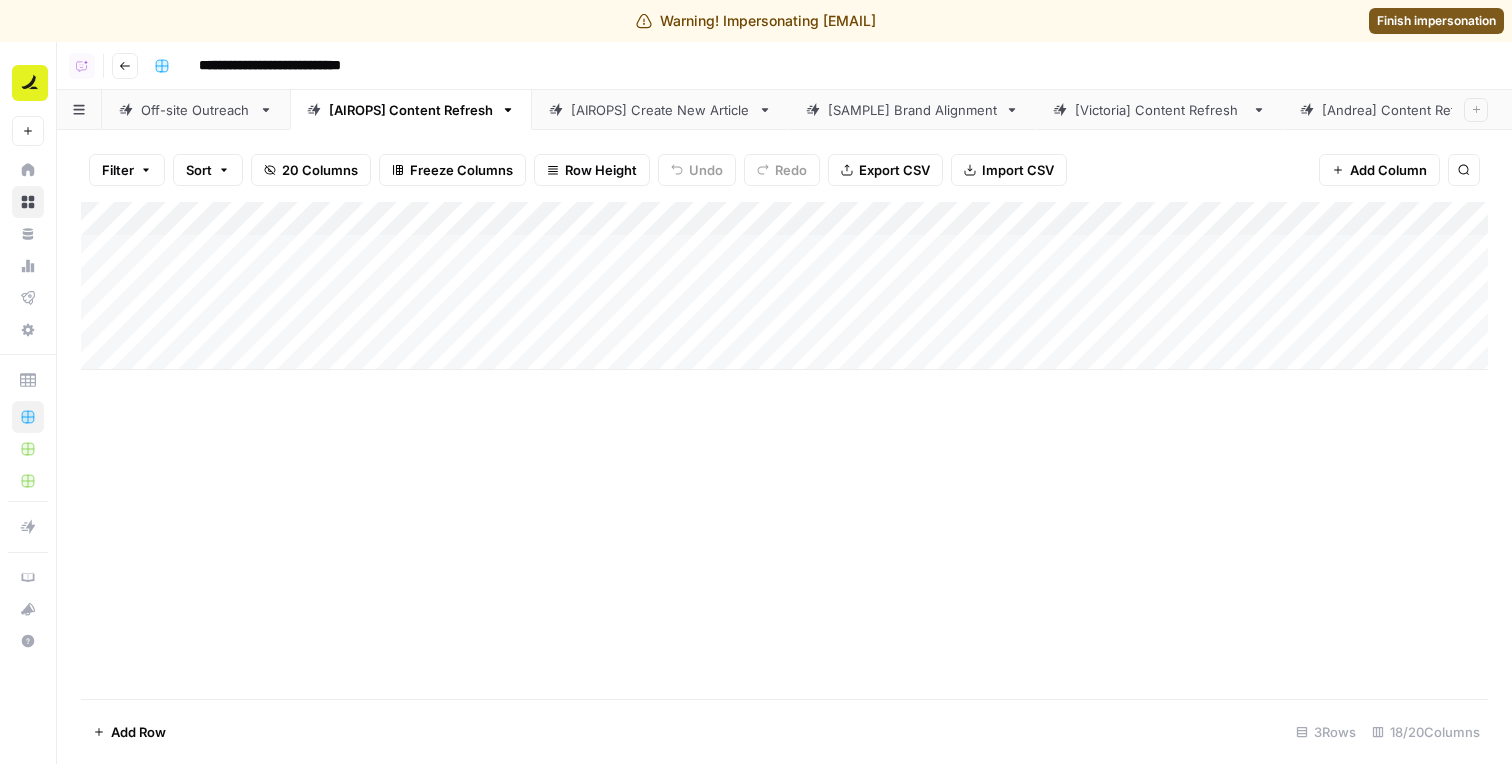 click on "[SAMPLE] Brand Alignment" at bounding box center [912, 110] 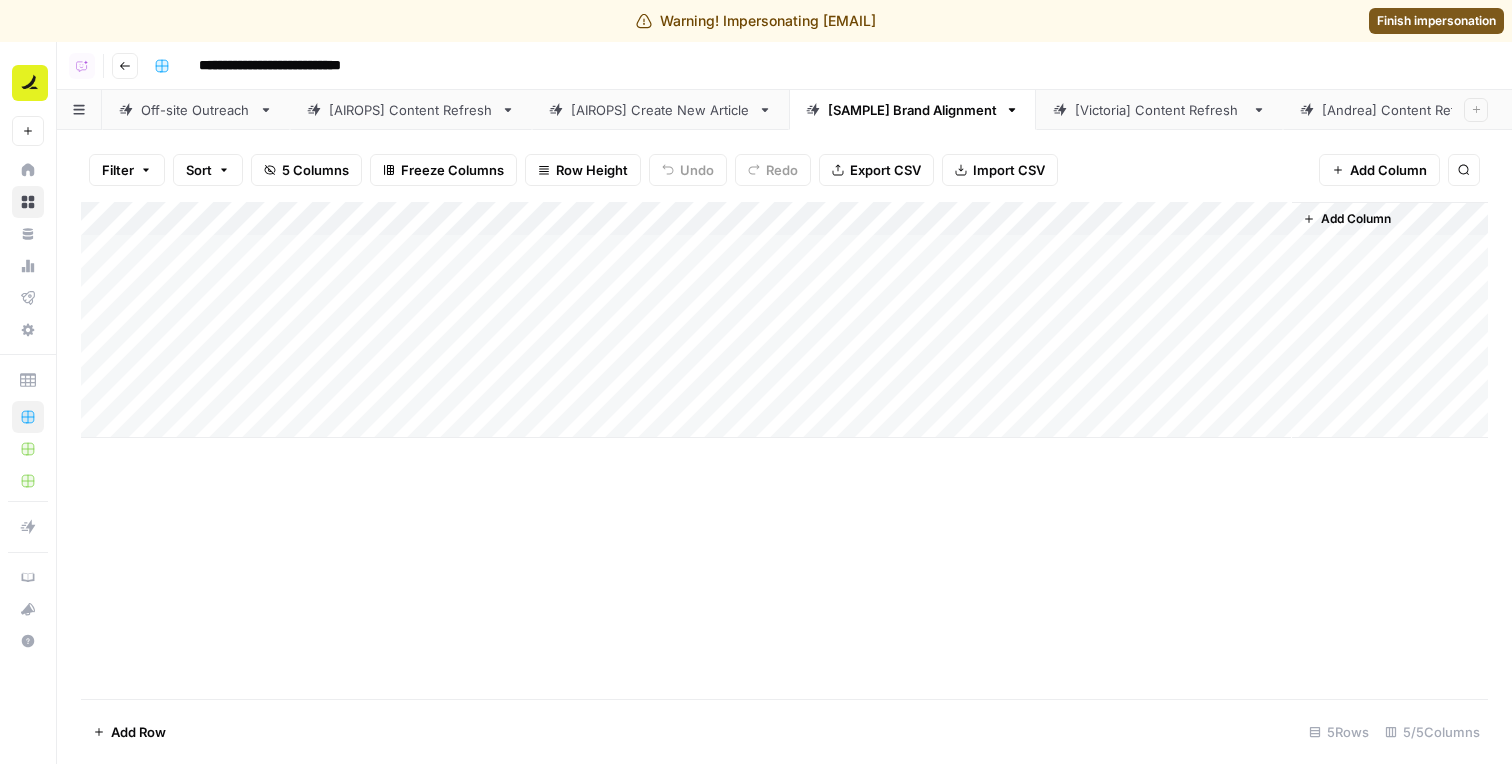 click on "[AIROPS] Create New Article" at bounding box center (660, 110) 